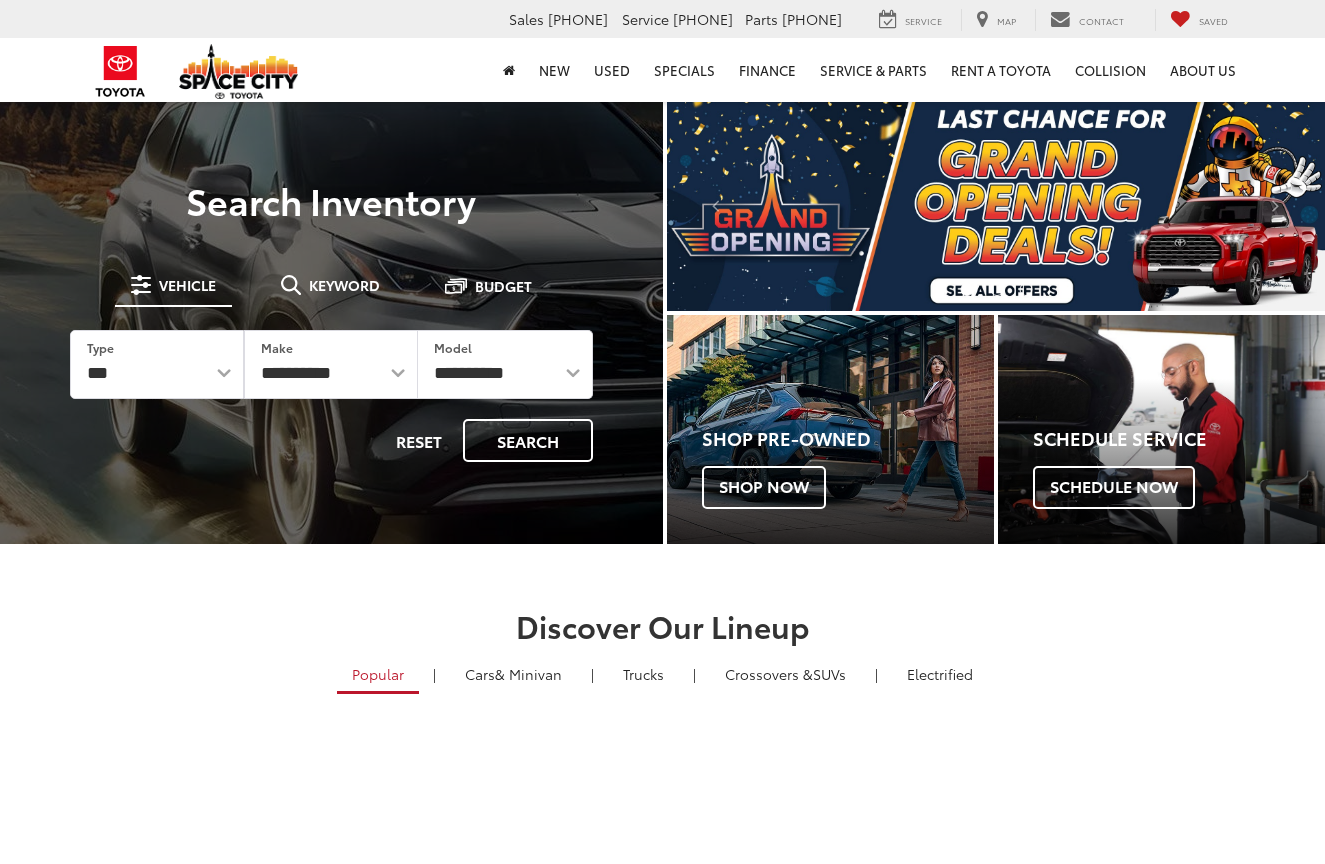 scroll, scrollTop: 0, scrollLeft: 0, axis: both 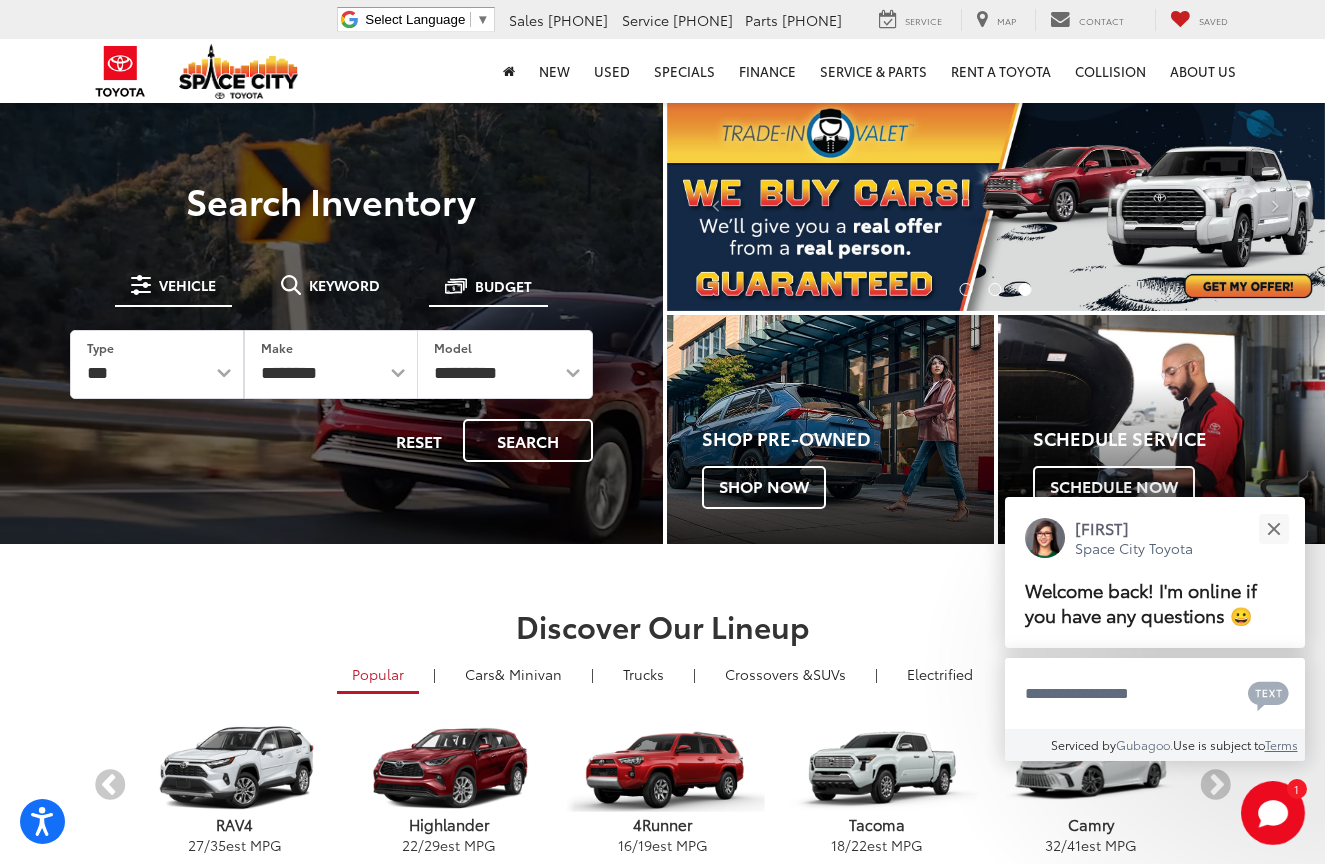 click on "Budget" at bounding box center (503, 286) 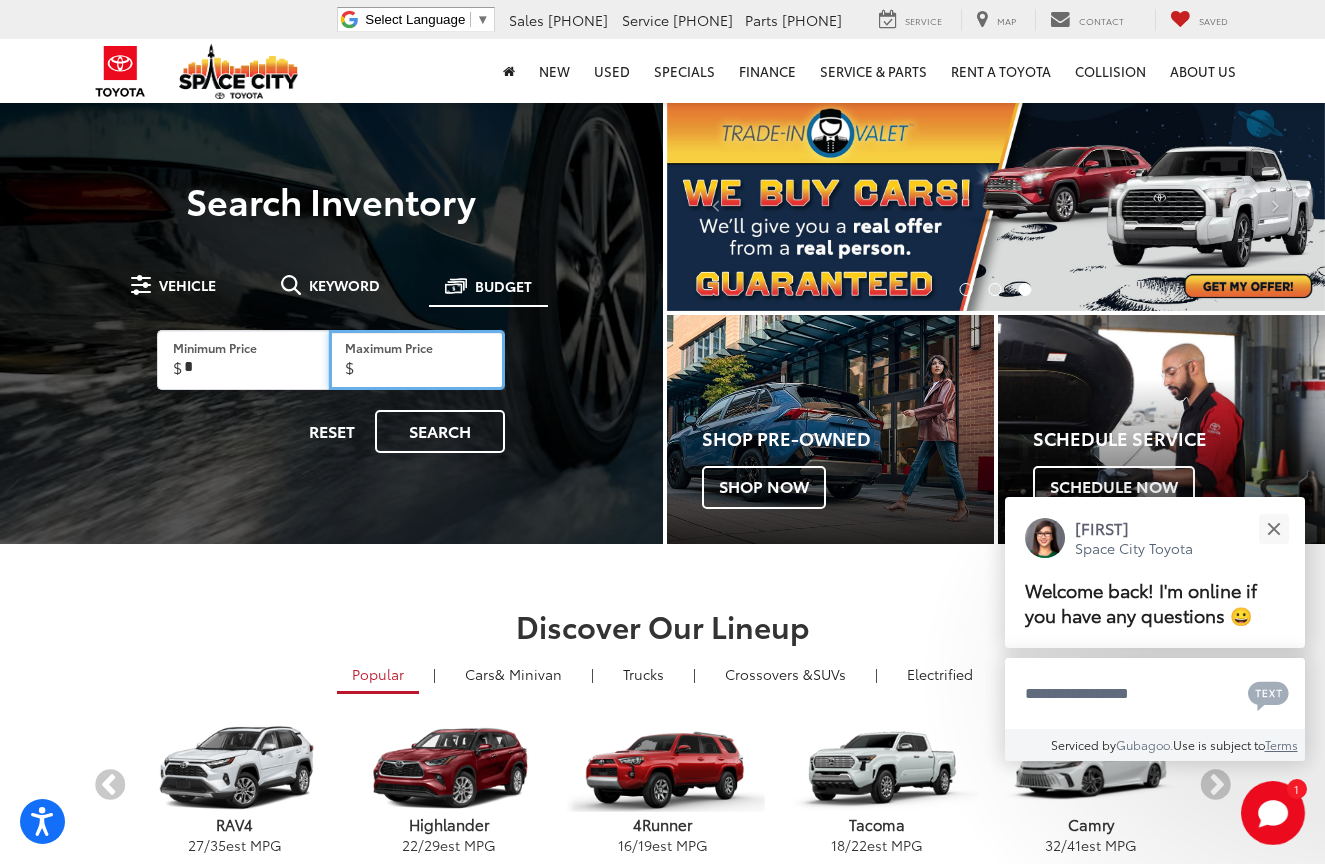 click on "Maximum Price" at bounding box center [417, 360] 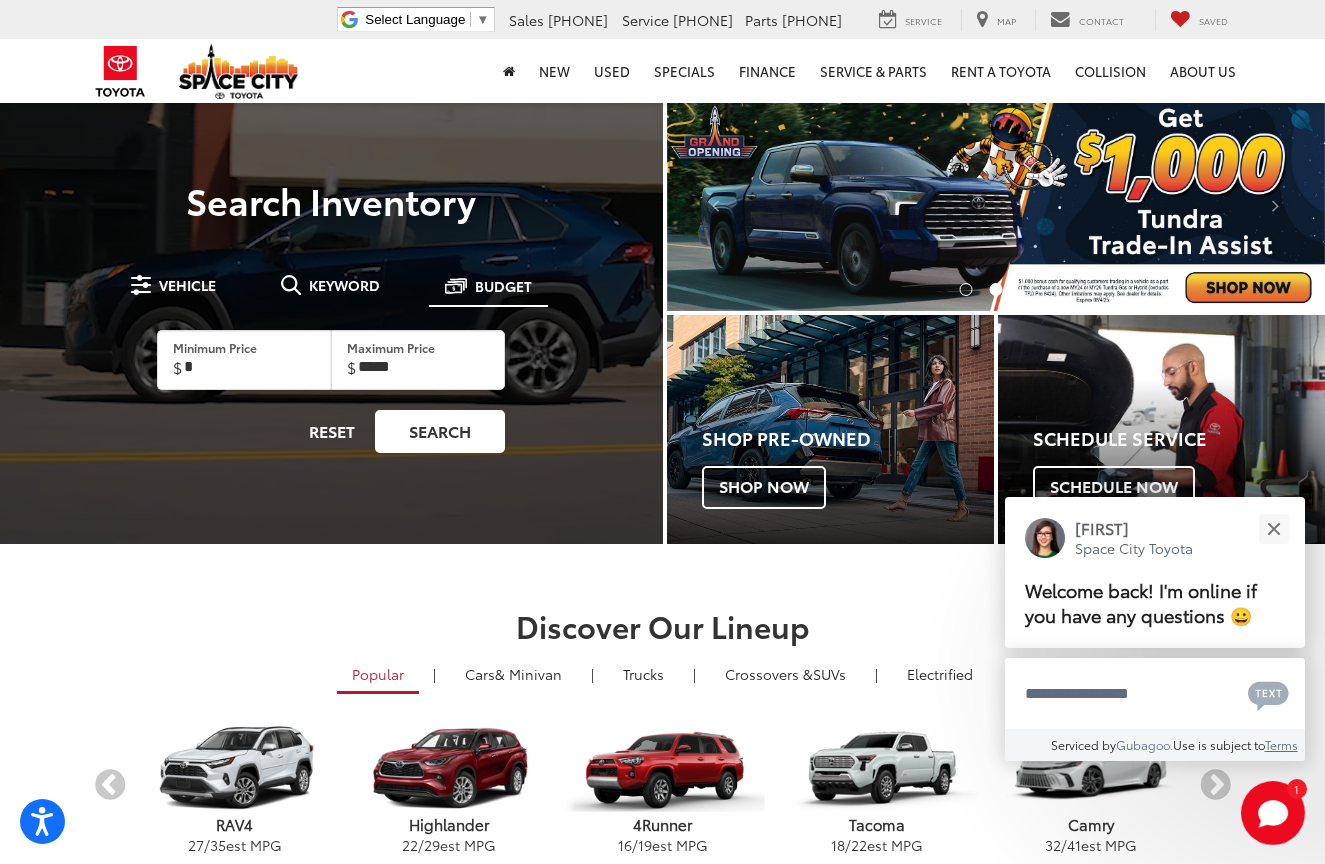 type on "******" 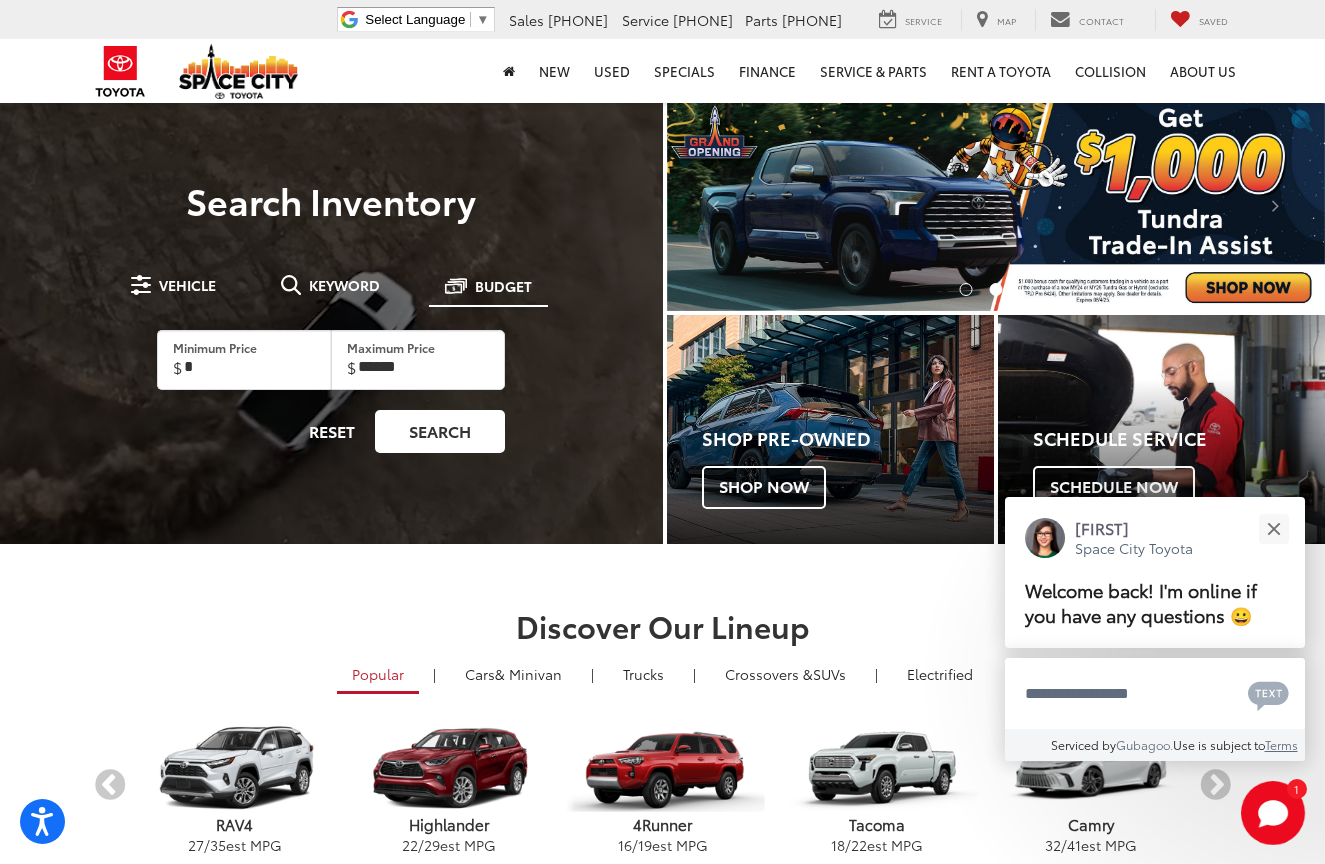 click on "Search" at bounding box center (440, 431) 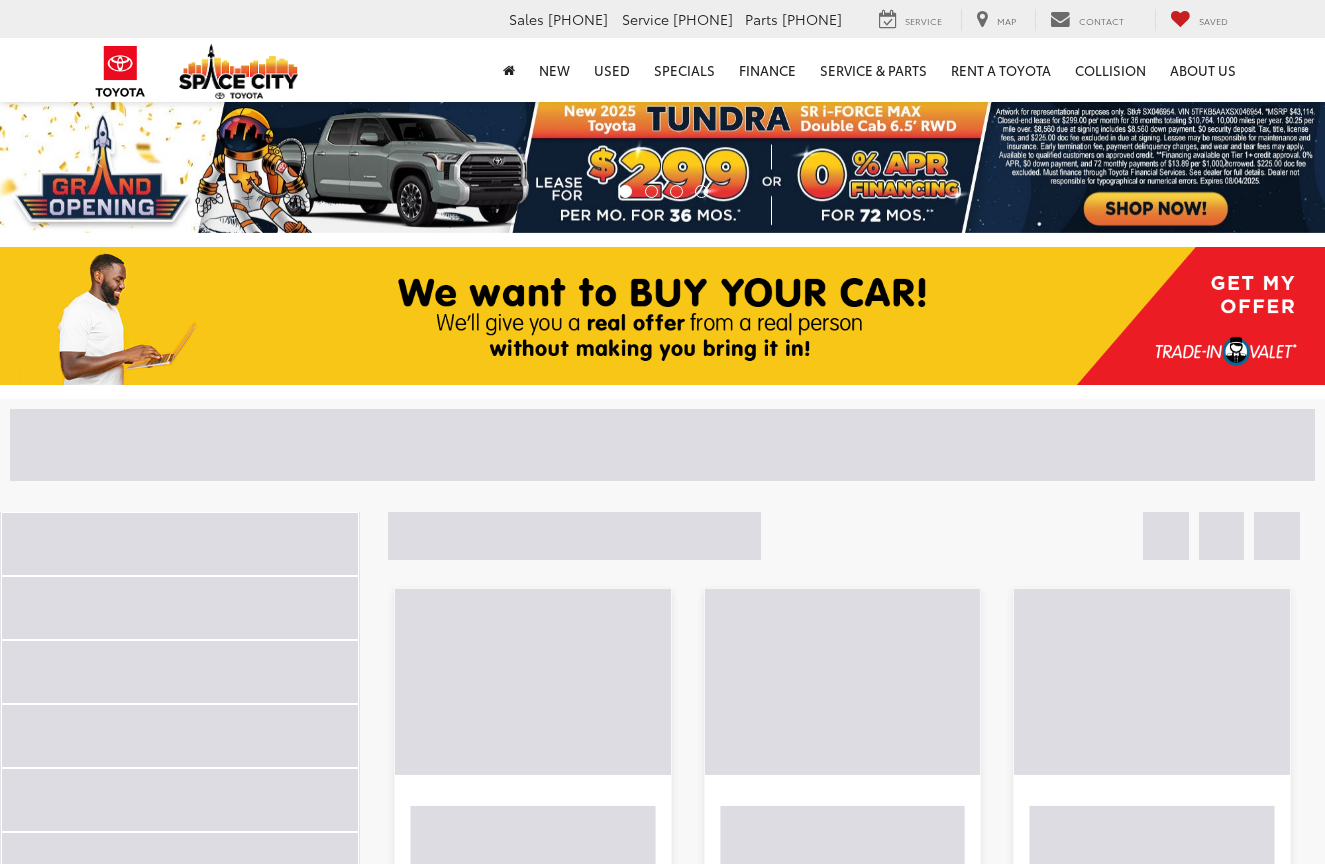 scroll, scrollTop: 0, scrollLeft: 0, axis: both 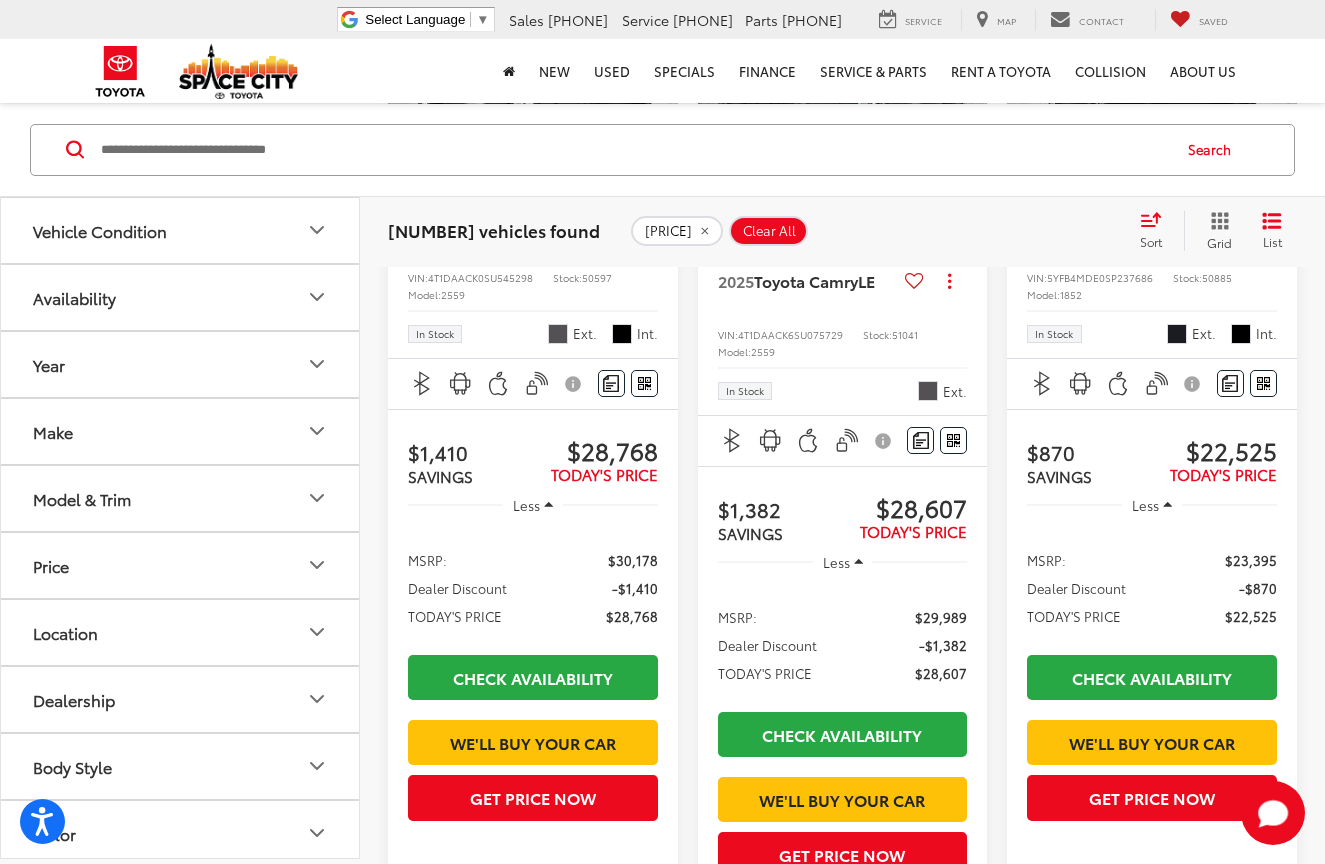 click at bounding box center [967, 60] 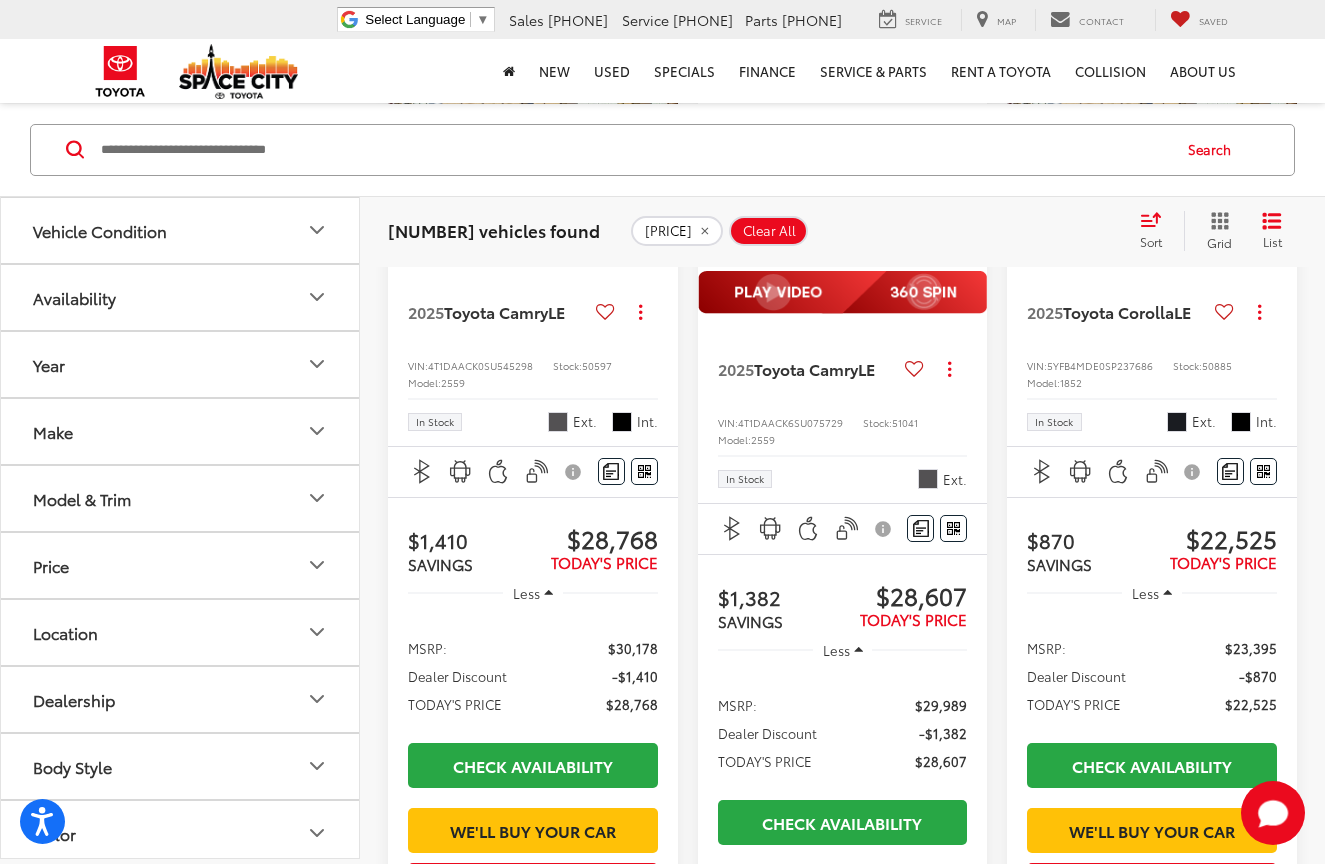 scroll, scrollTop: 2637, scrollLeft: 0, axis: vertical 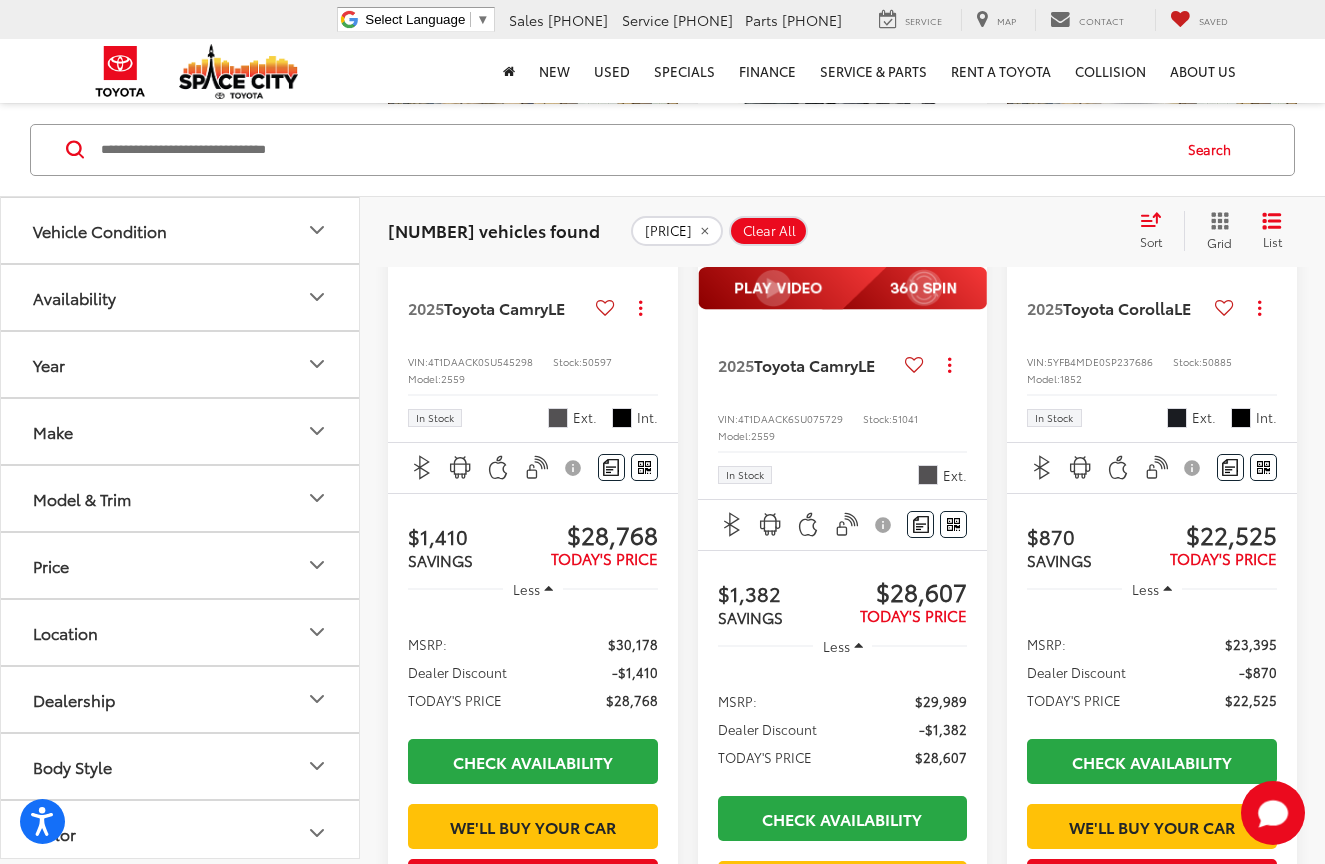 click at bounding box center [967, 144] 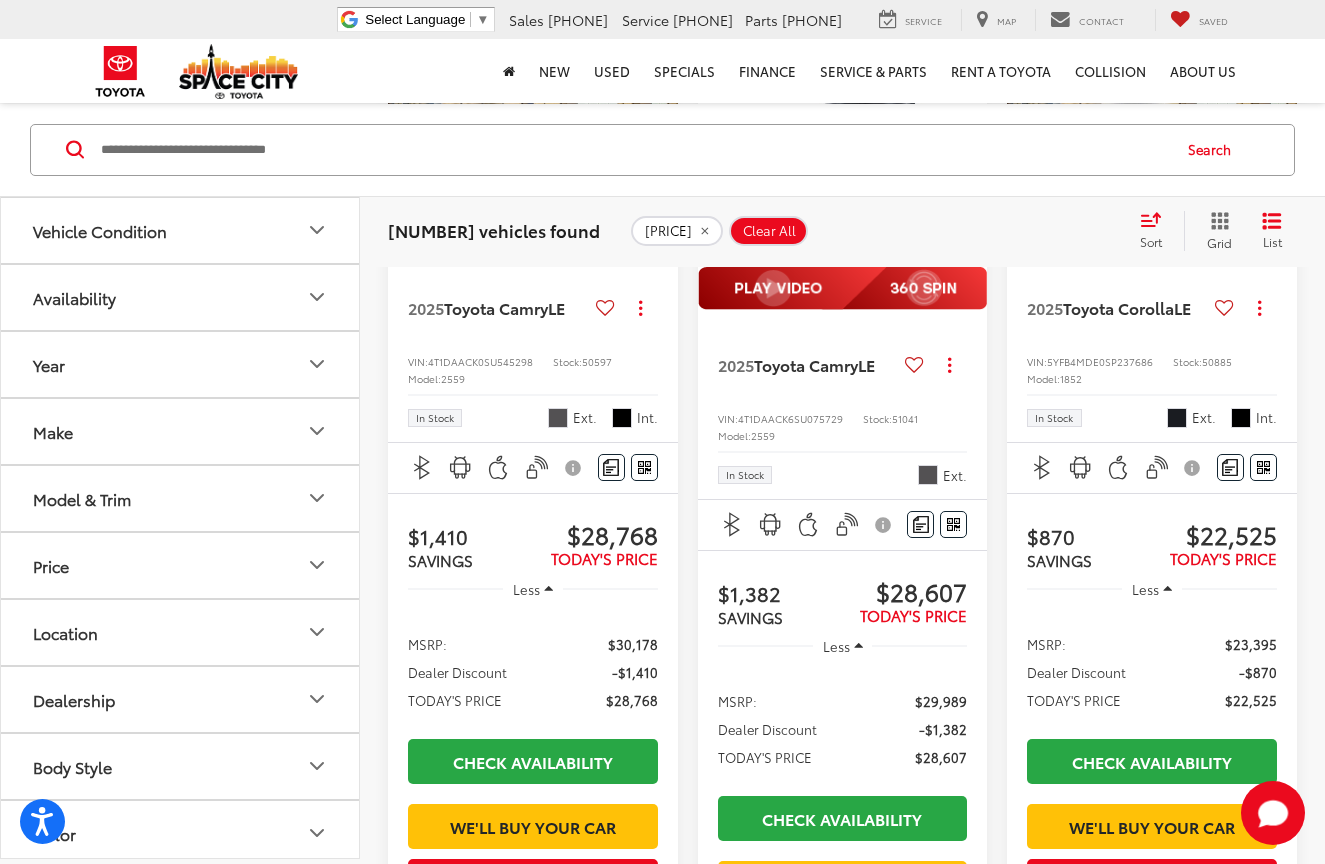 click at bounding box center (967, 144) 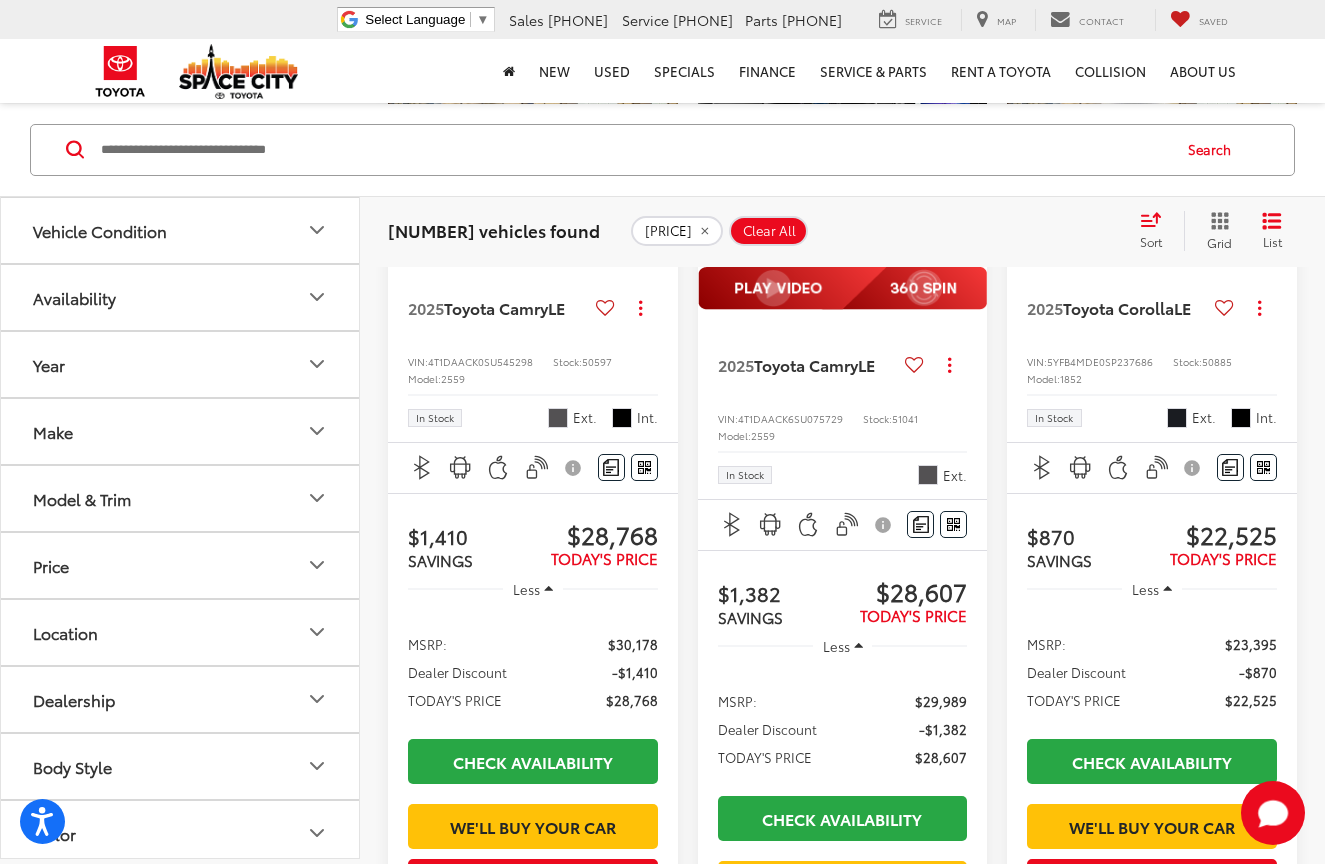 click at bounding box center (967, 144) 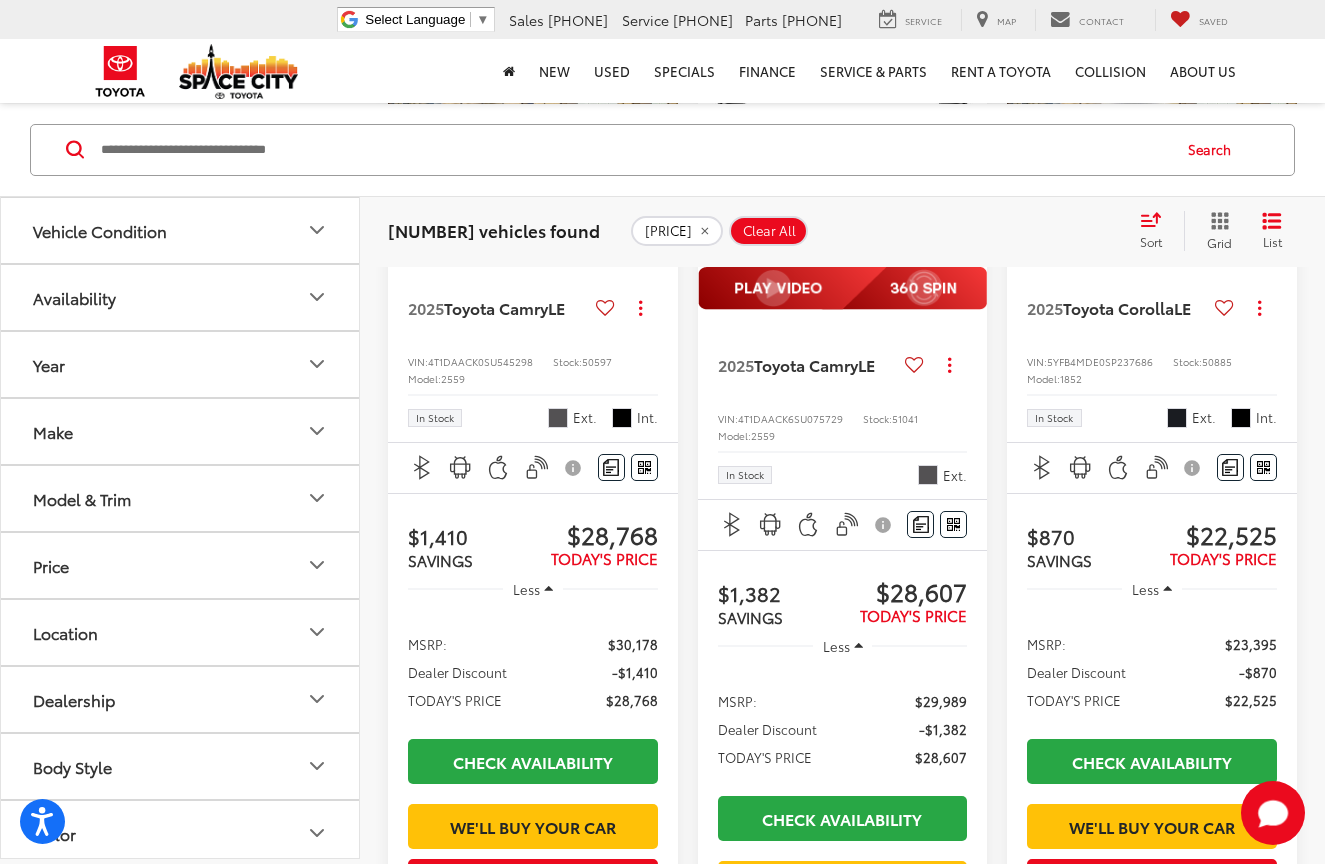 click at bounding box center (967, 144) 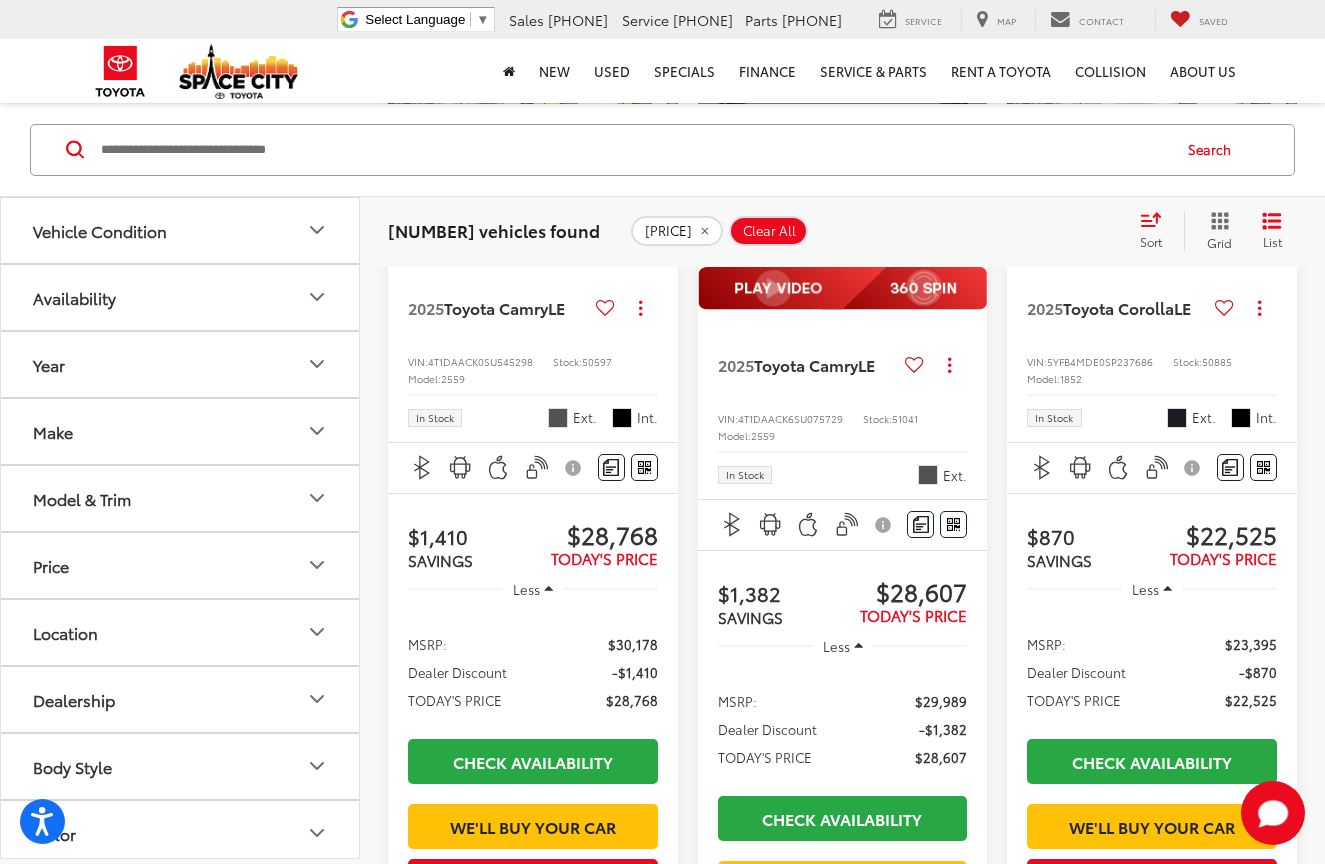 click on "View More" at bounding box center (843, 145) 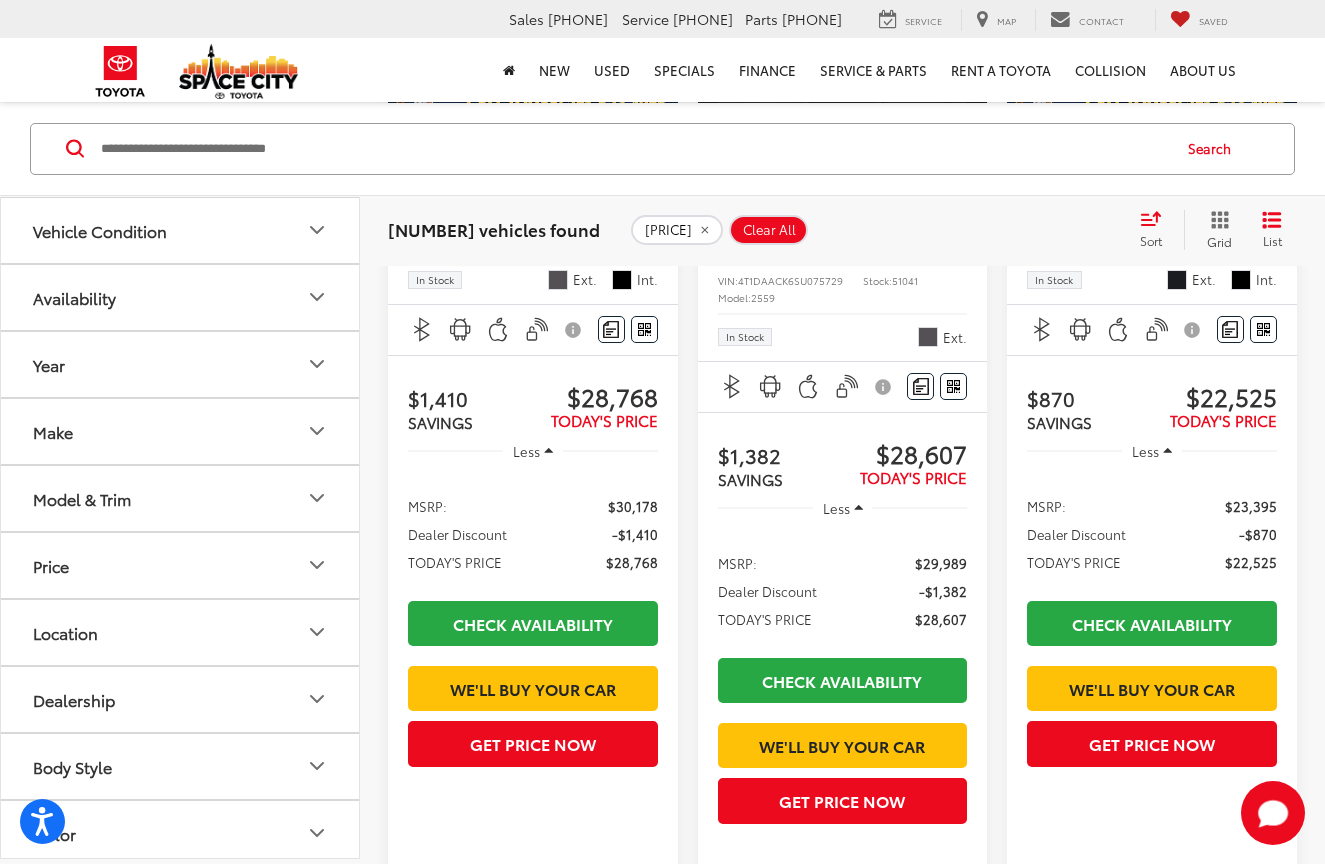 scroll, scrollTop: 2804, scrollLeft: 0, axis: vertical 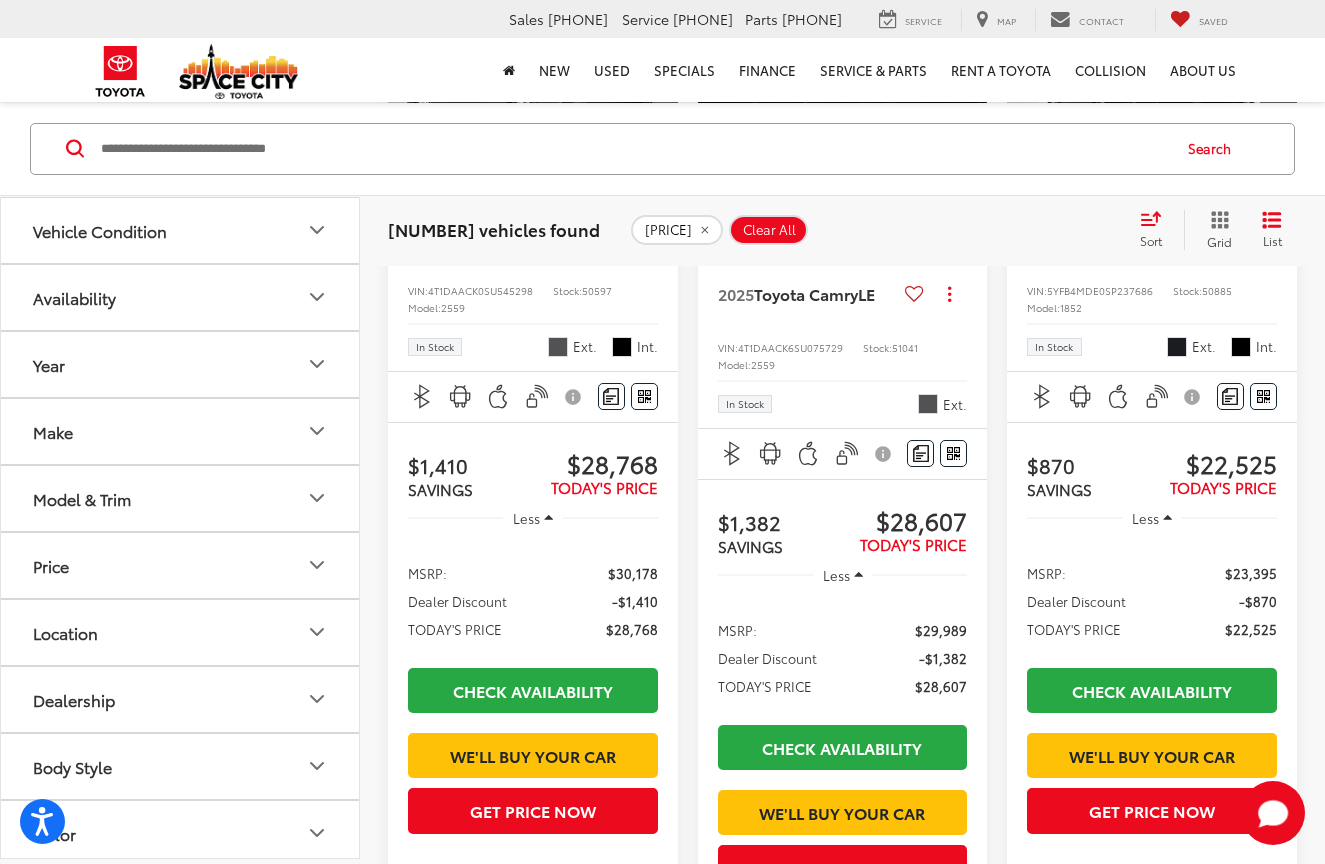 click on "Vehicle Condition" 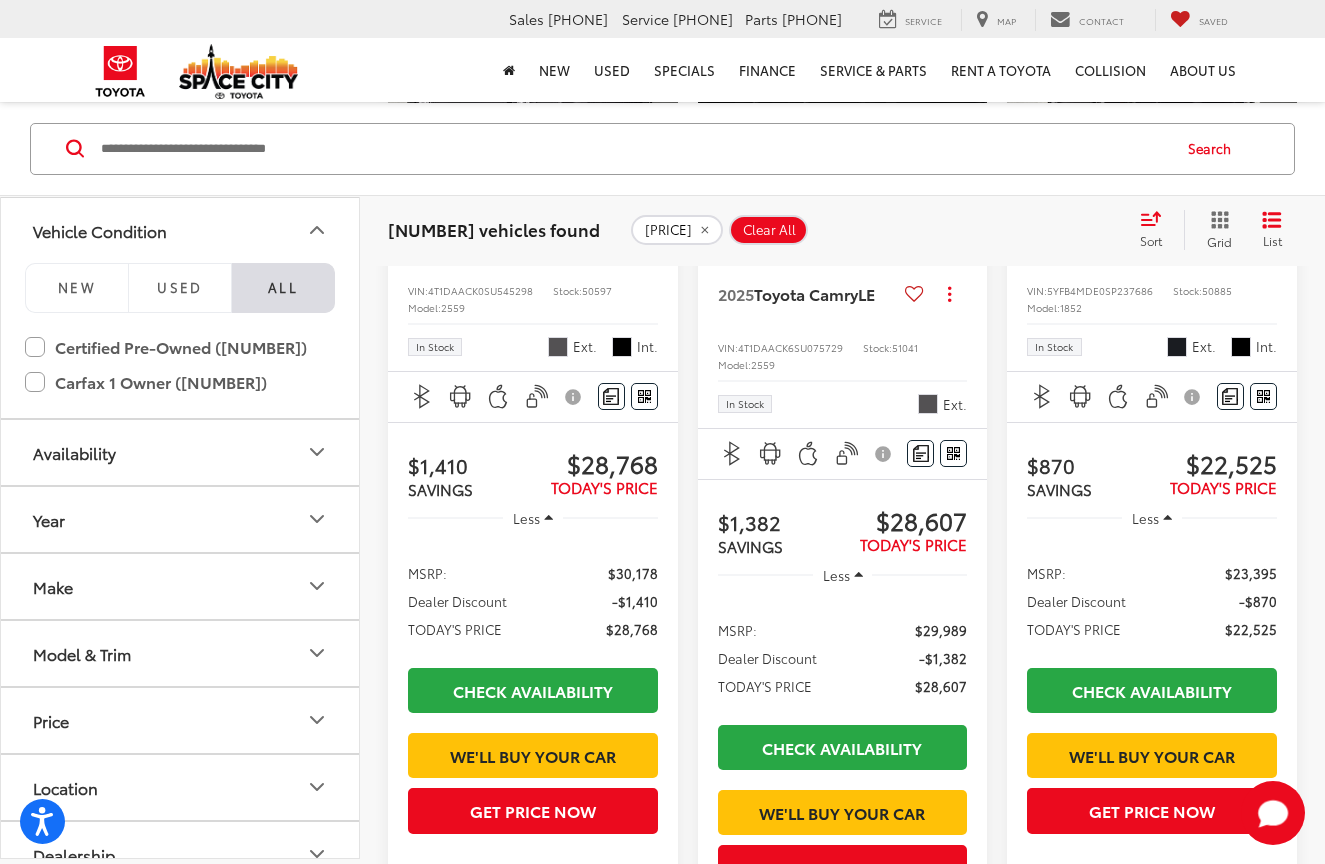click 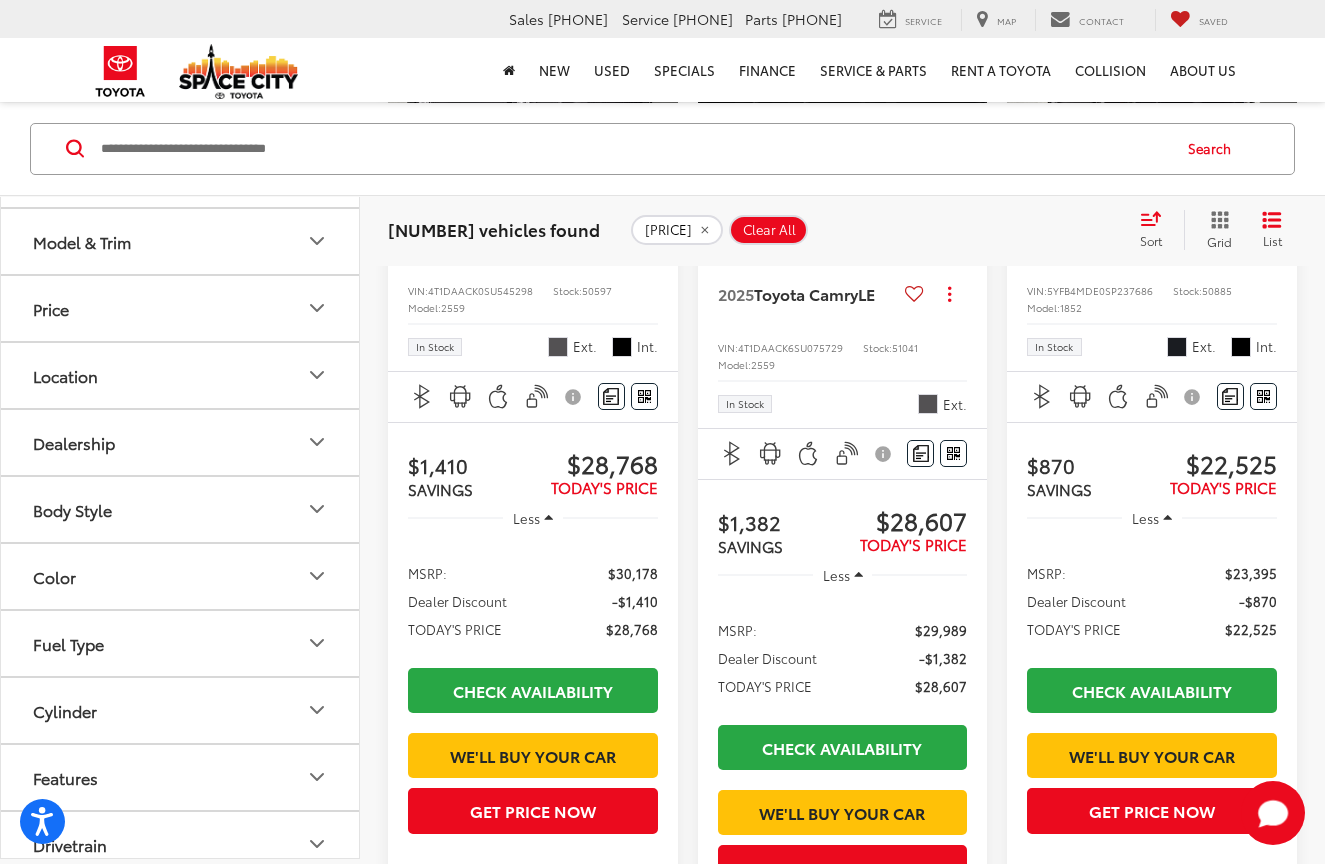 scroll, scrollTop: 265, scrollLeft: 0, axis: vertical 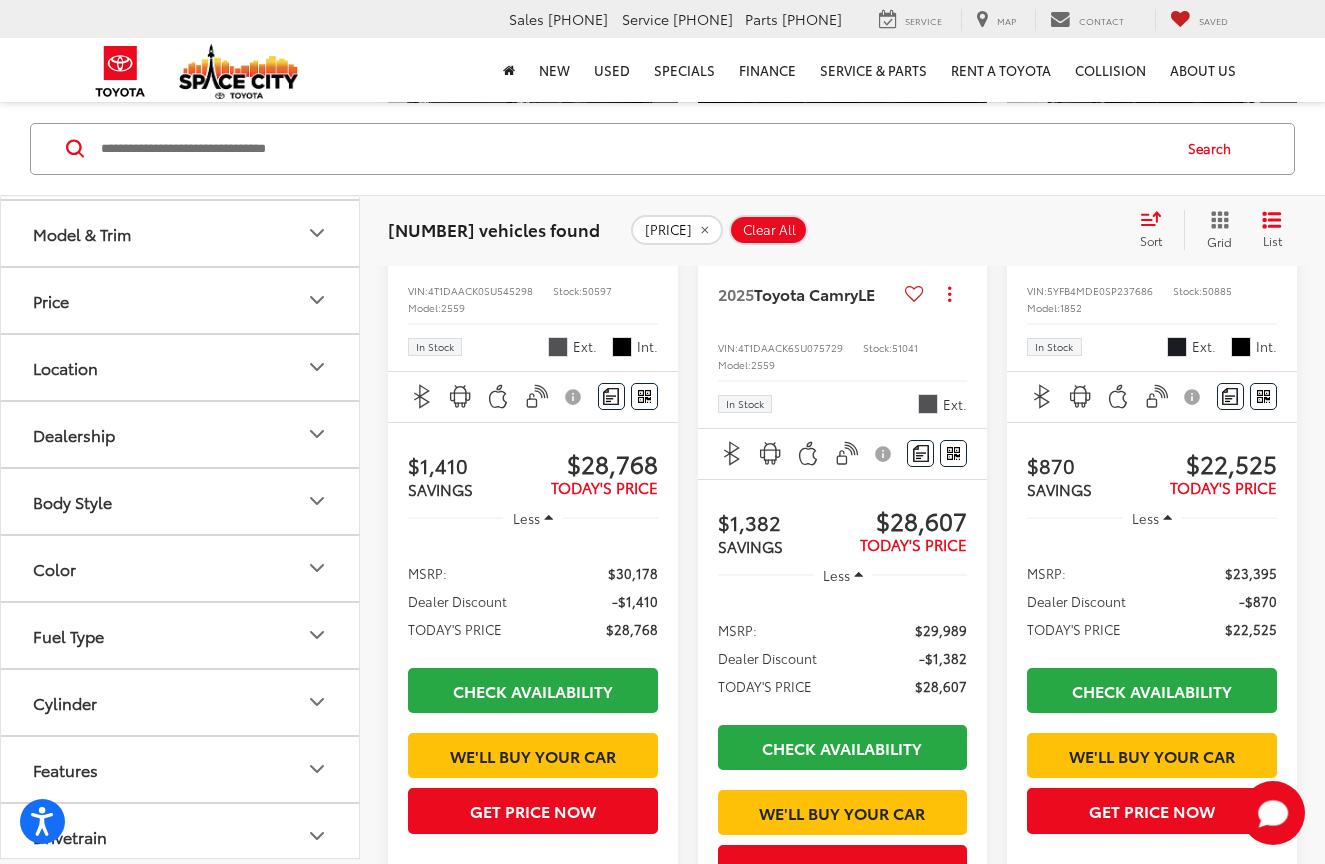 click on "Body Style" at bounding box center [181, 500] 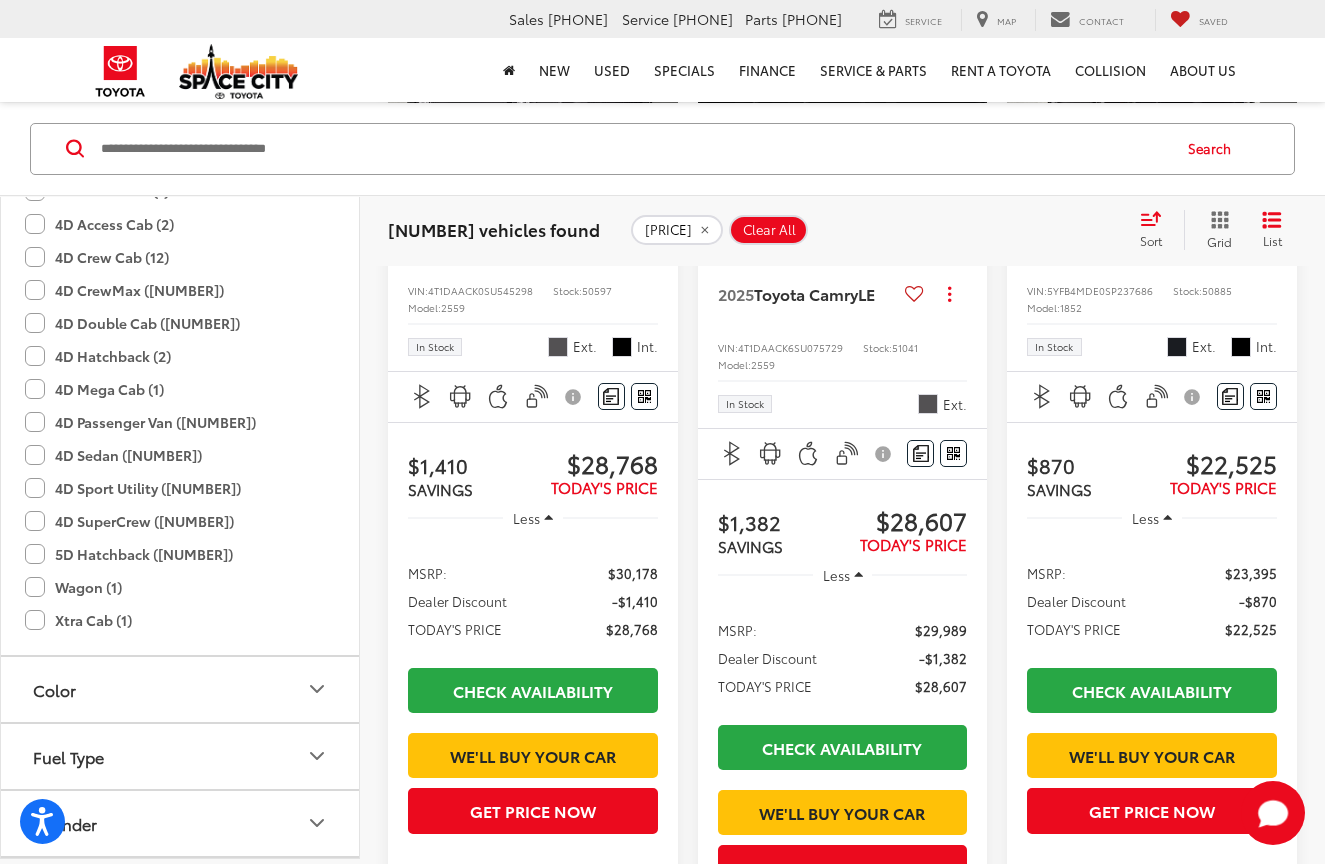 scroll, scrollTop: 688, scrollLeft: 0, axis: vertical 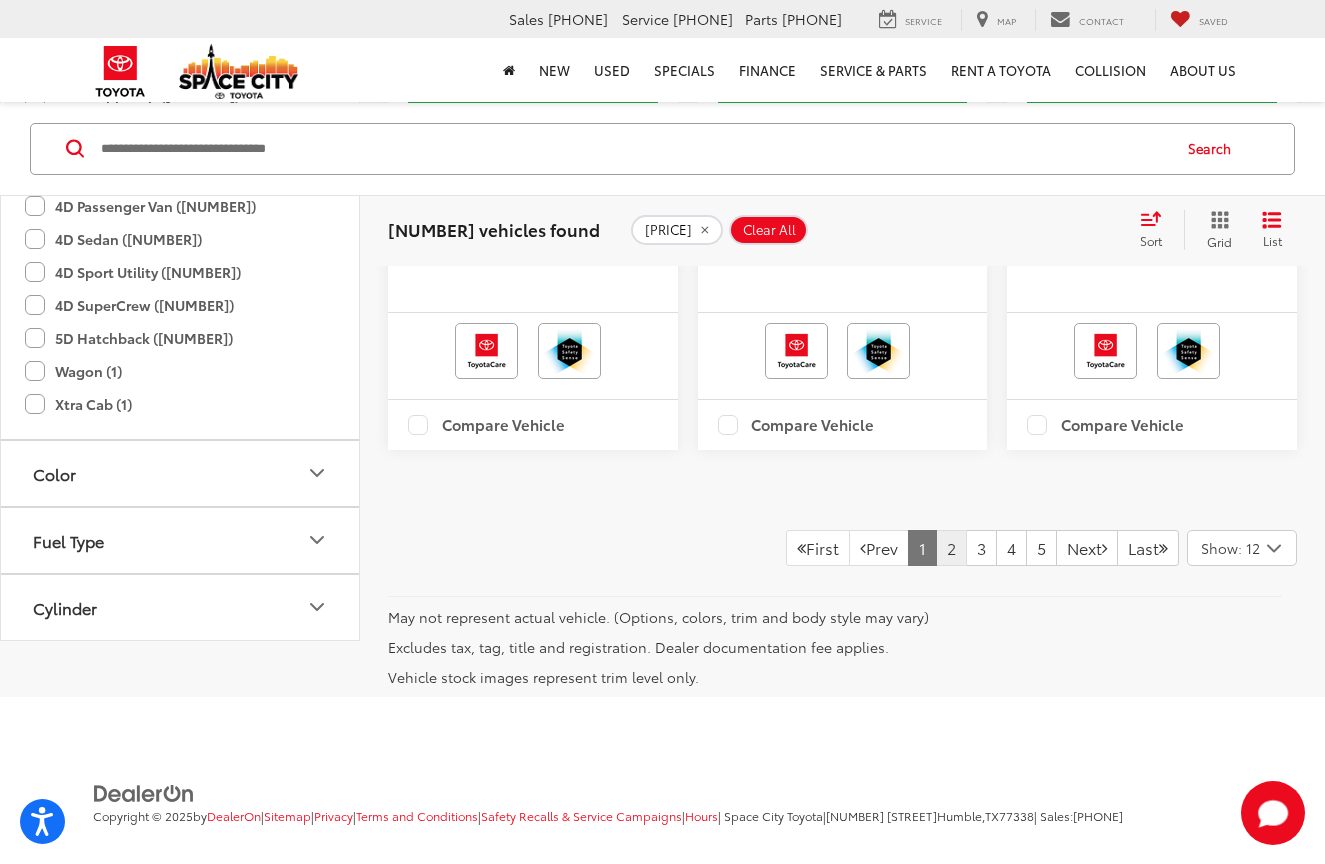 click on "2" at bounding box center (951, 548) 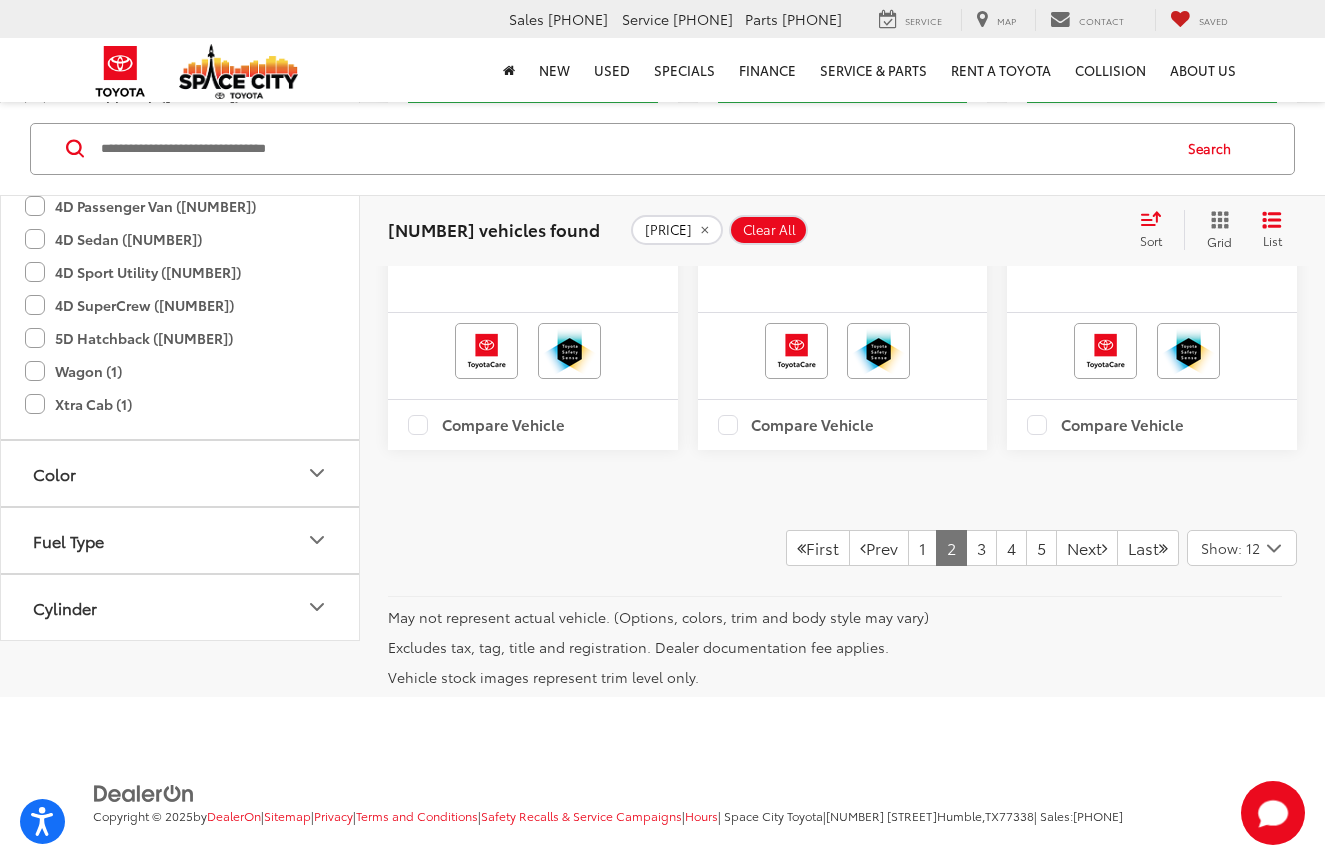 scroll, scrollTop: 297, scrollLeft: 0, axis: vertical 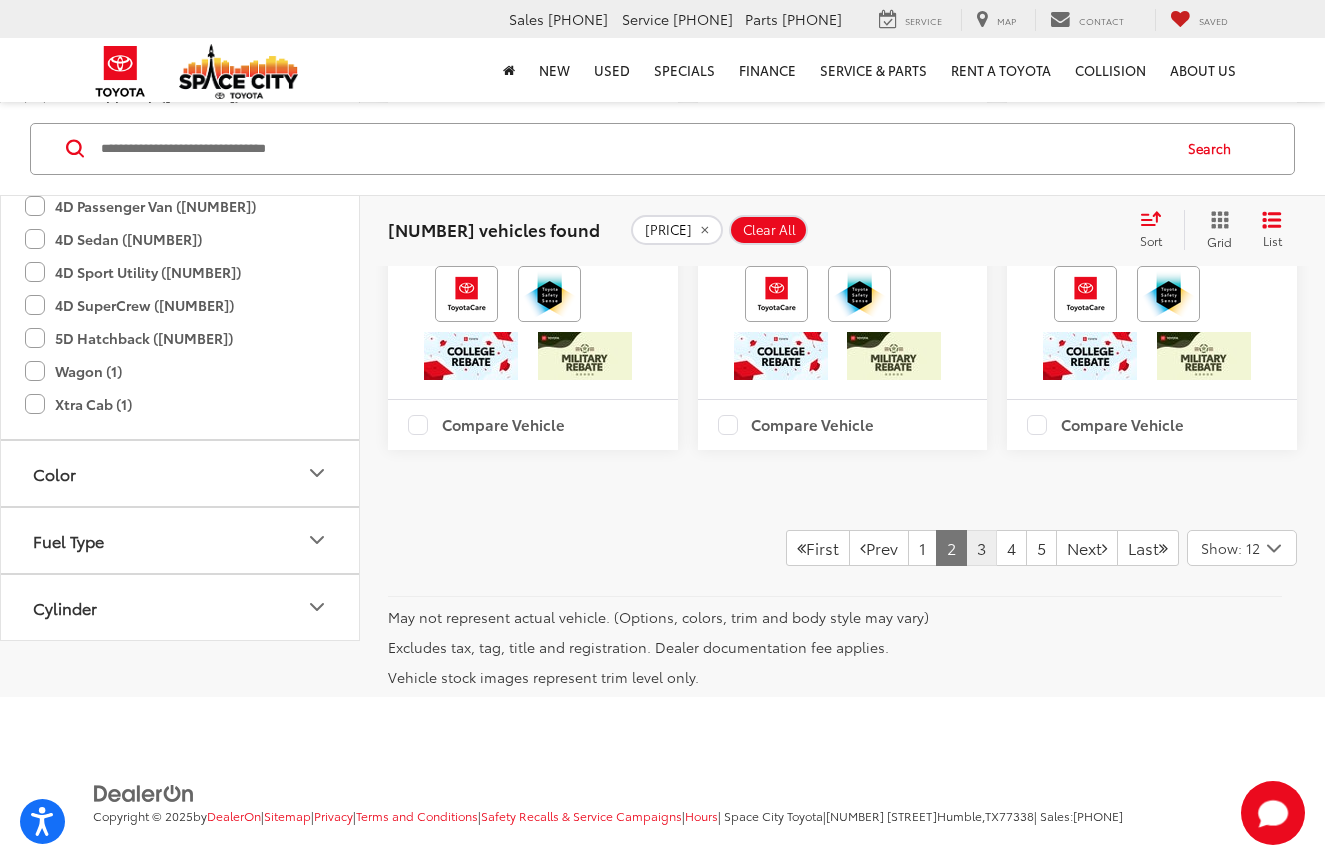 click on "3" at bounding box center (981, 548) 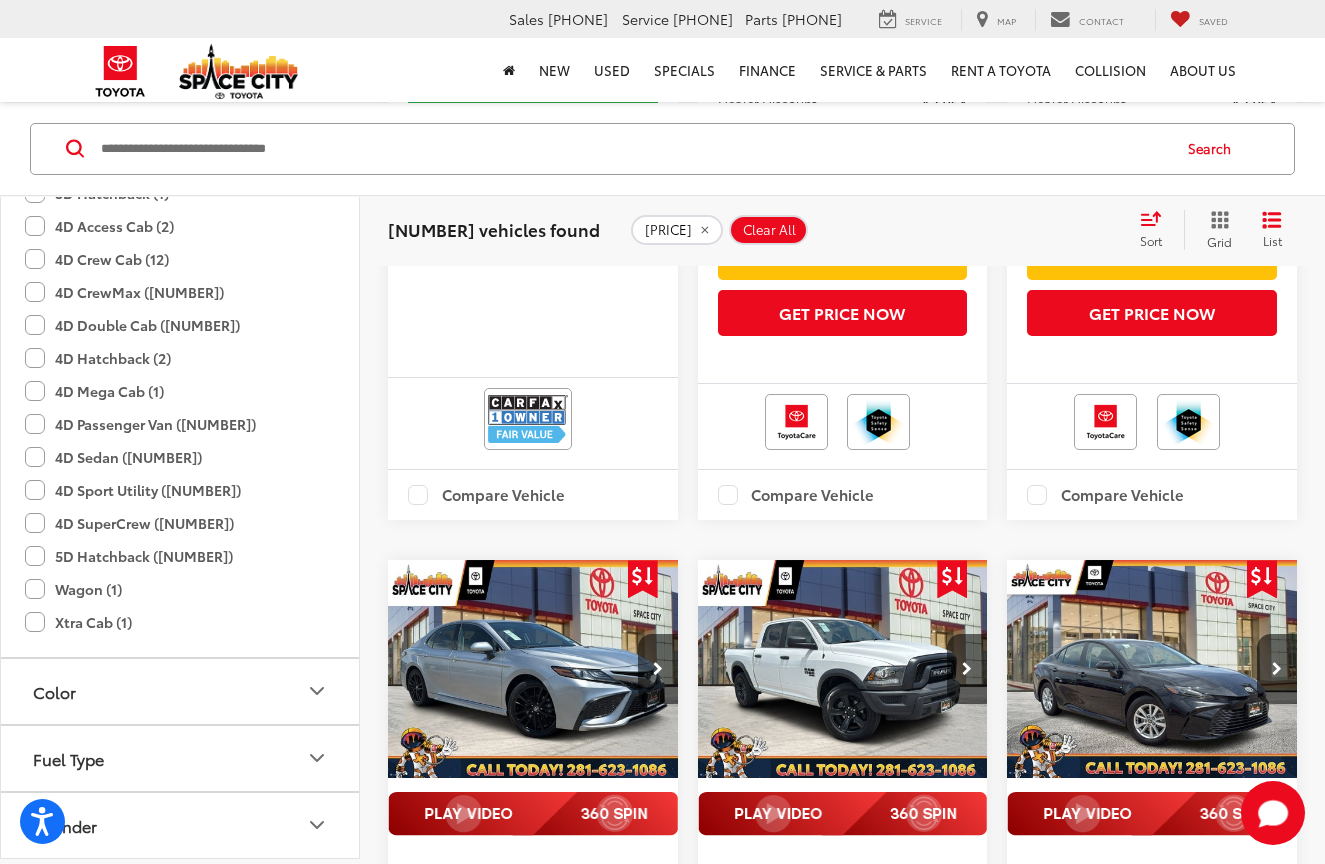 scroll, scrollTop: 1176, scrollLeft: 0, axis: vertical 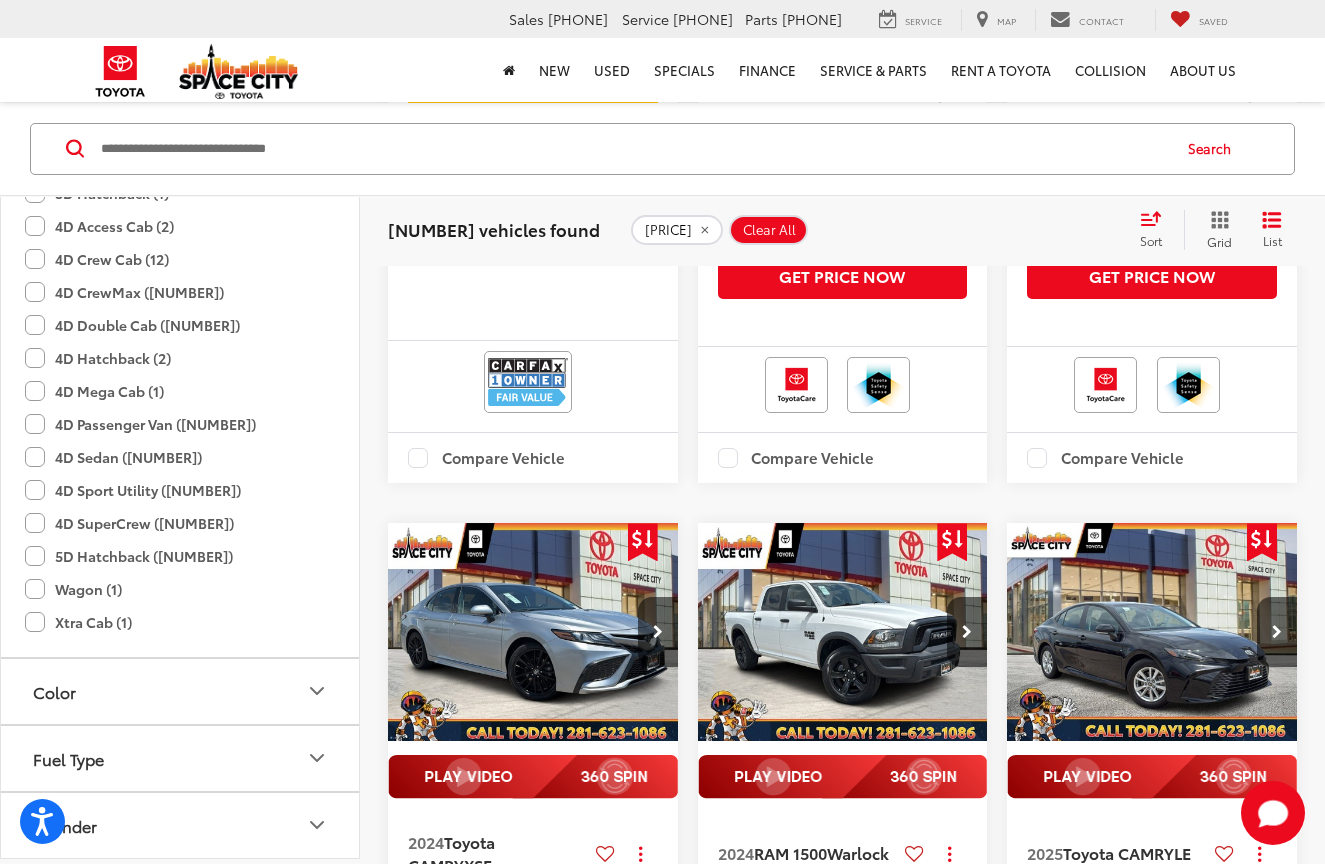 click on "Compare Vehicle" at bounding box center (533, 458) 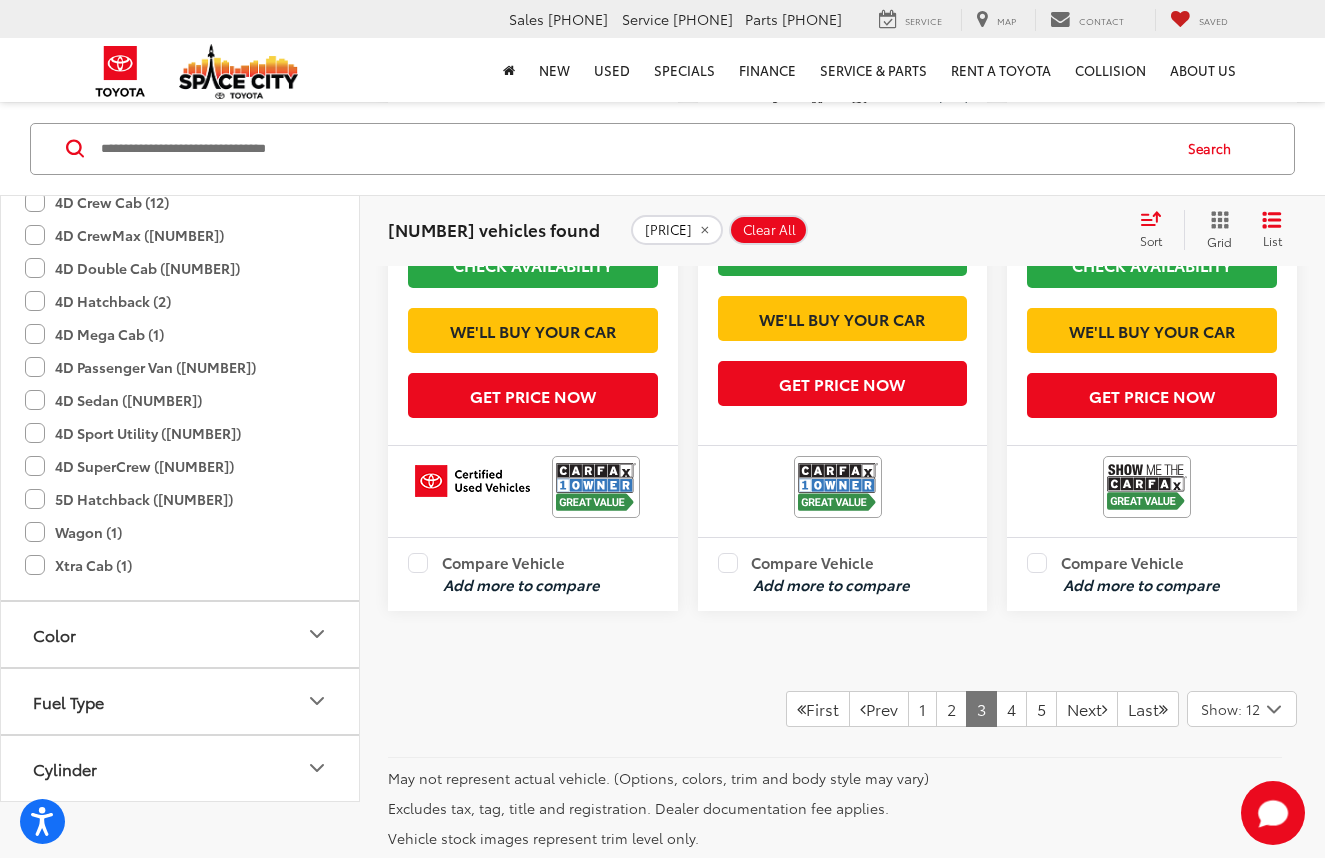 scroll, scrollTop: 4296, scrollLeft: 1, axis: both 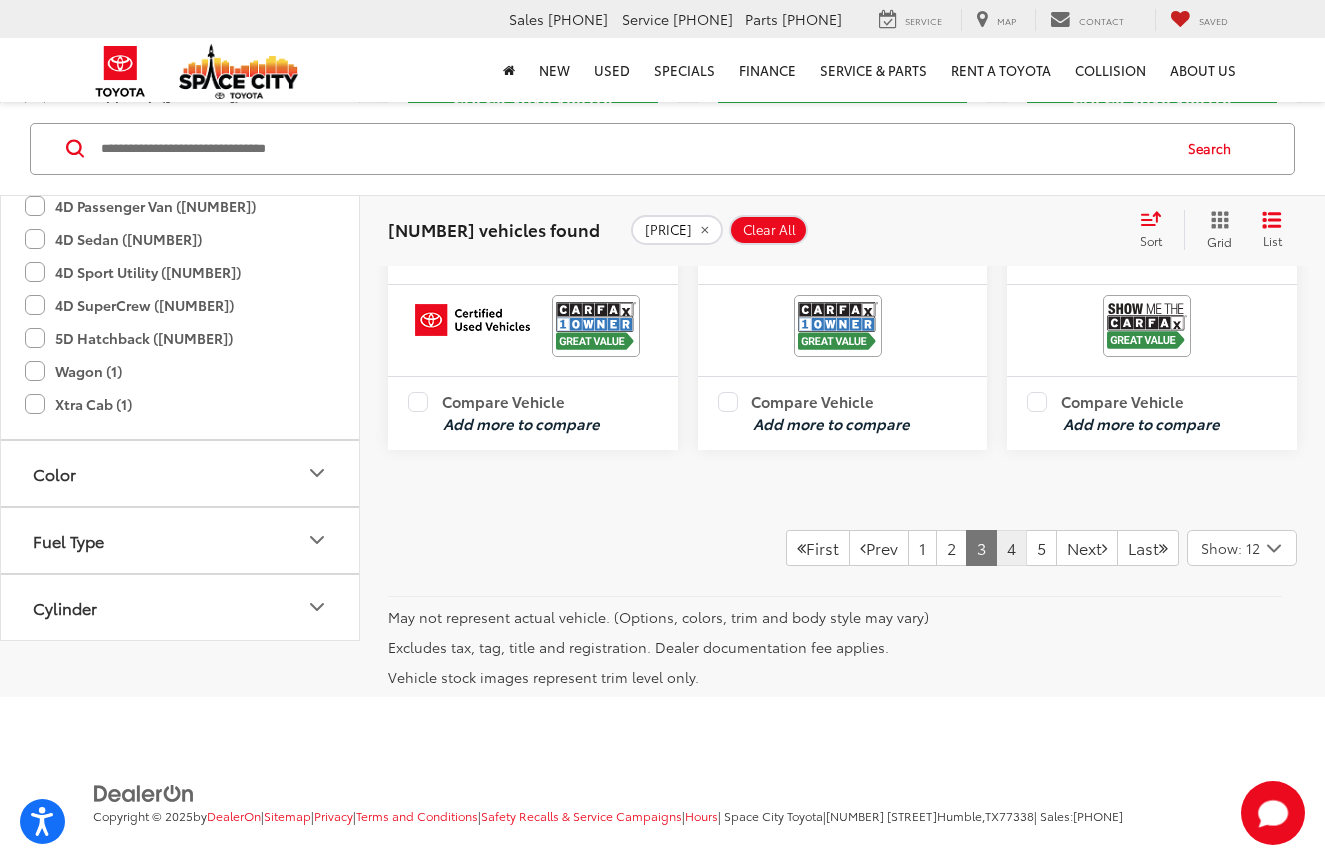 click on "4" at bounding box center [1011, 548] 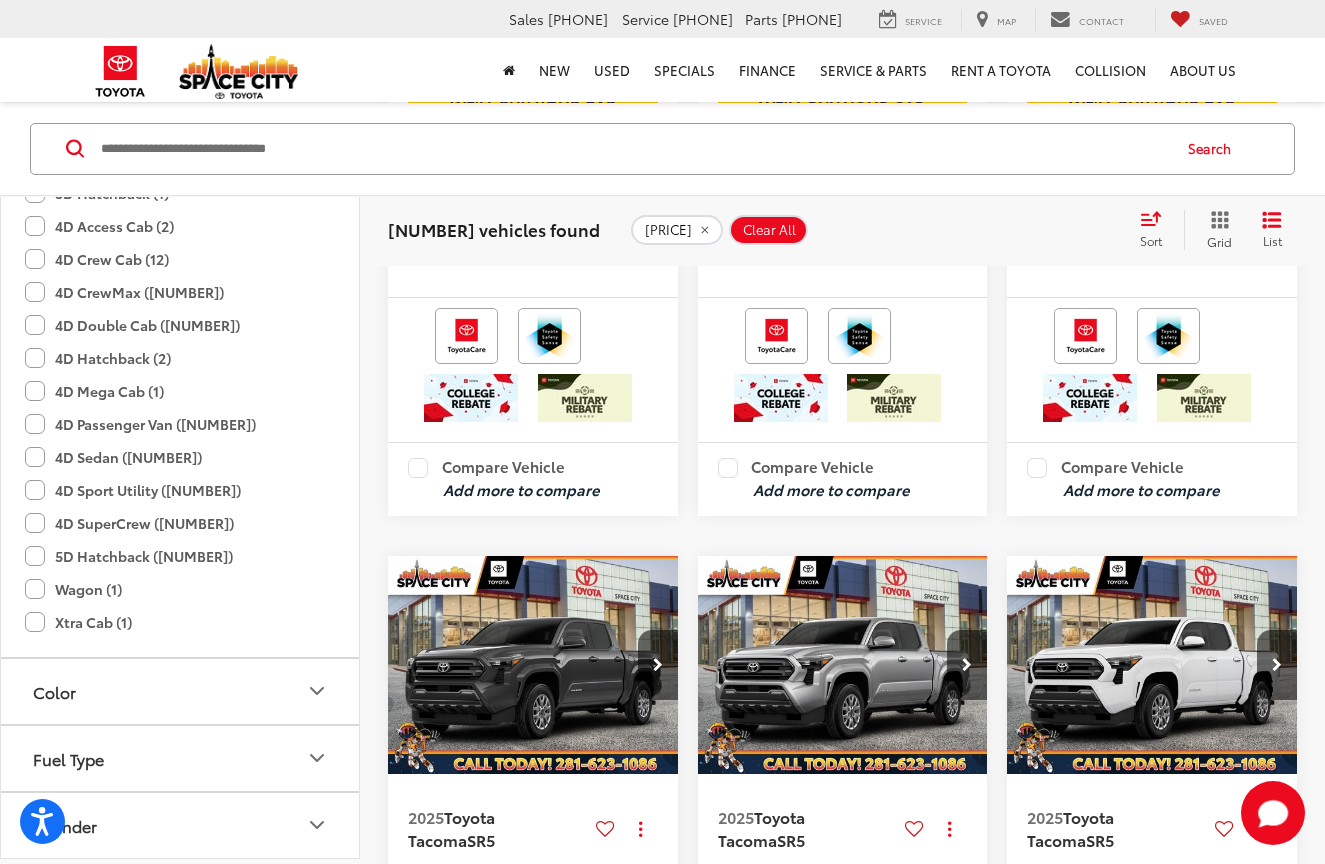 scroll, scrollTop: 3771, scrollLeft: 0, axis: vertical 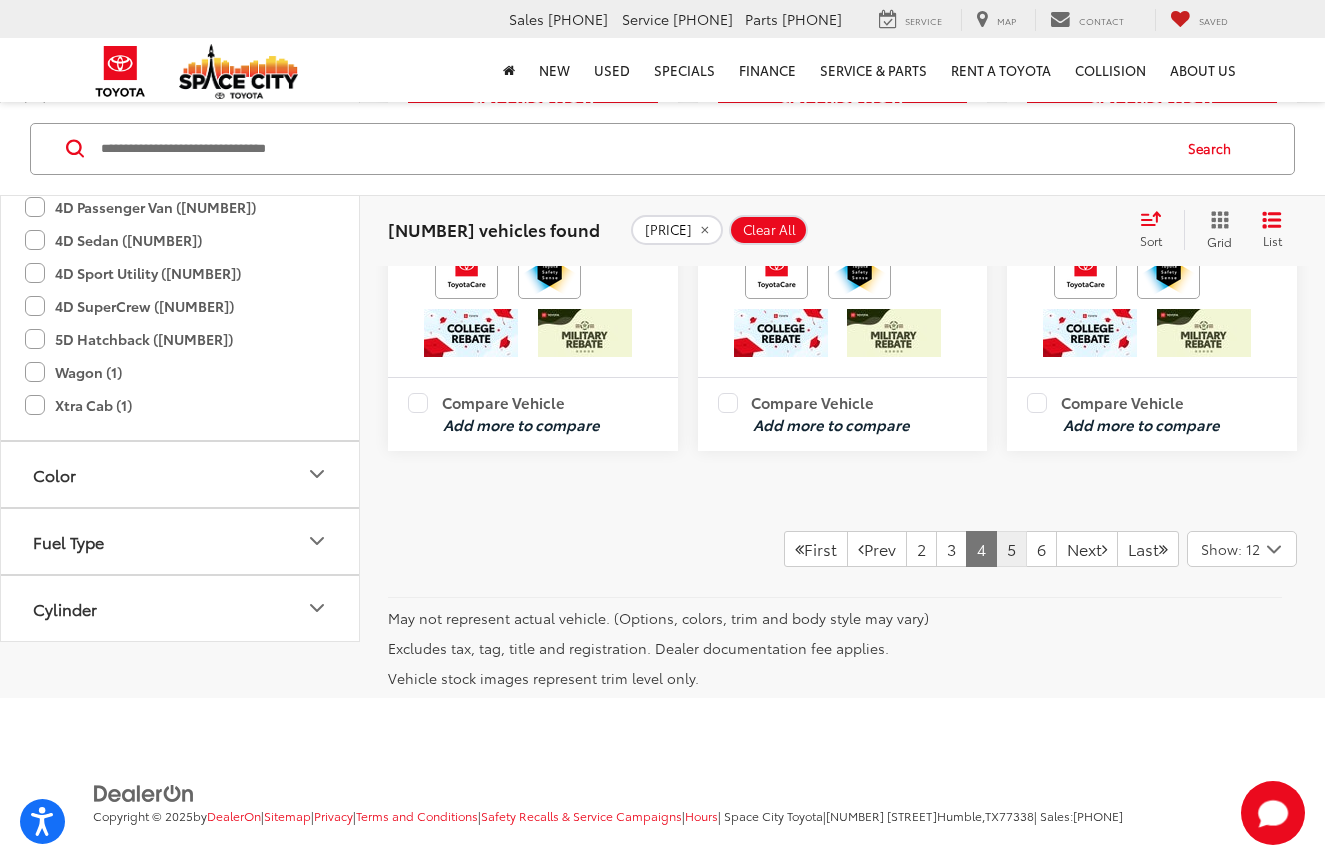 click on "5" at bounding box center (1011, 549) 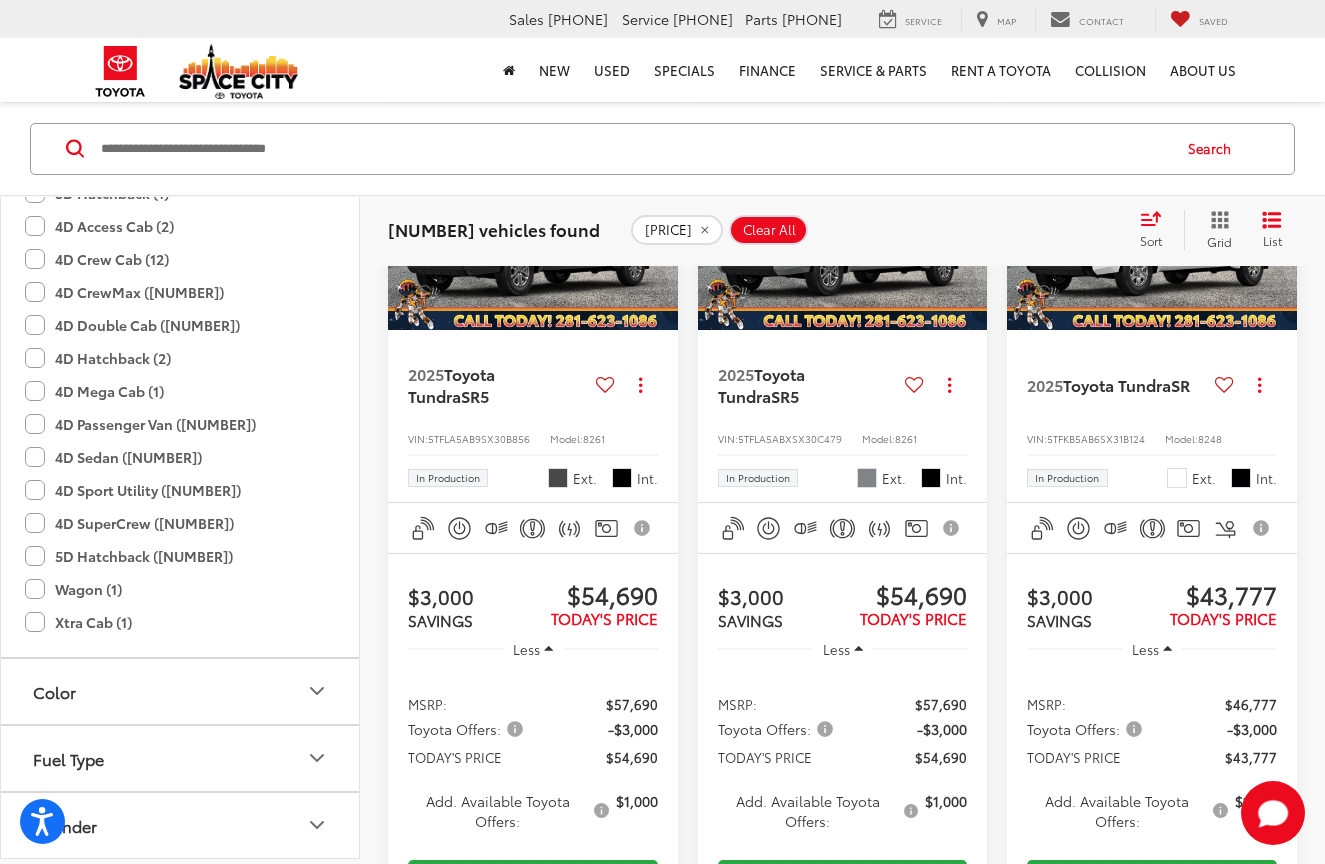 scroll, scrollTop: 2953, scrollLeft: 0, axis: vertical 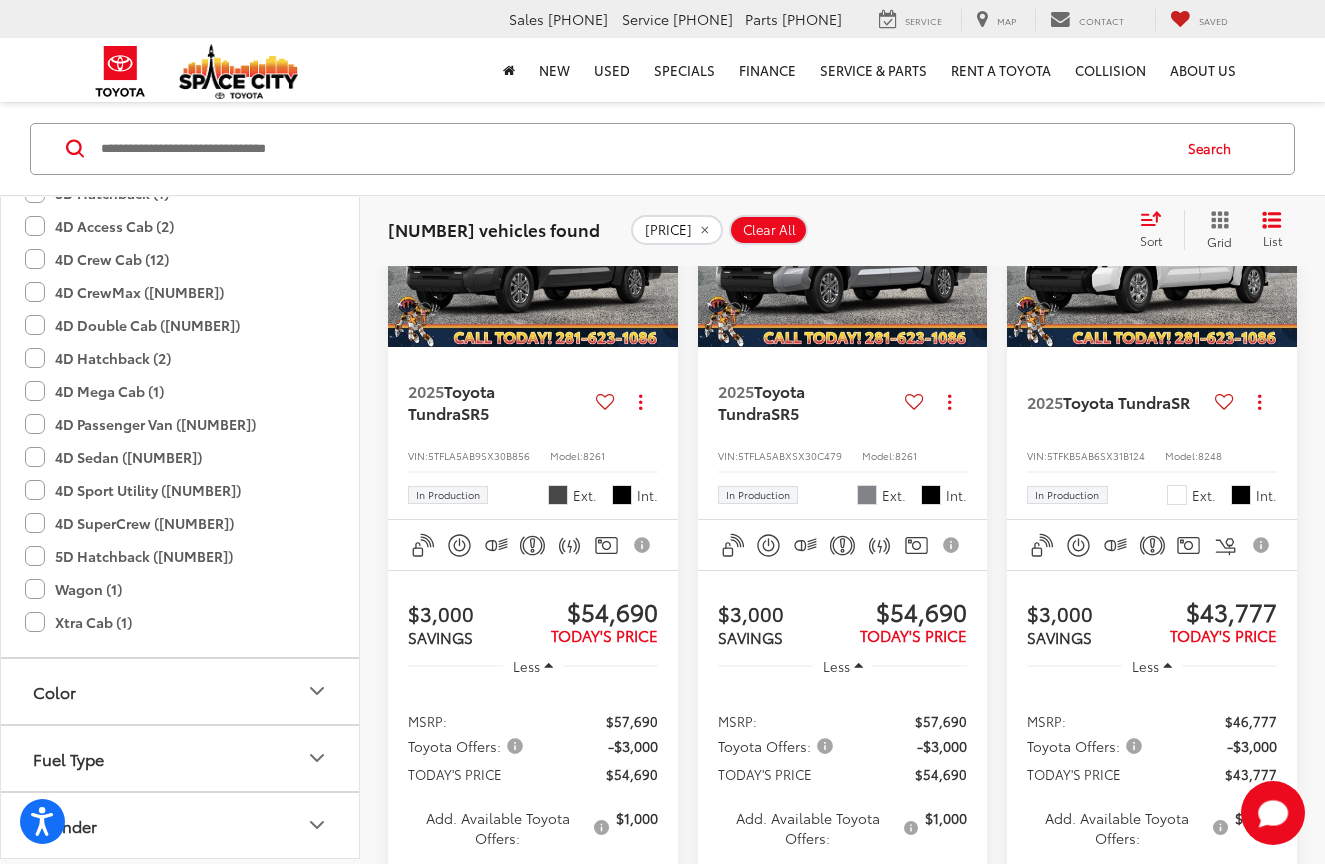 click at bounding box center (1277, 238) 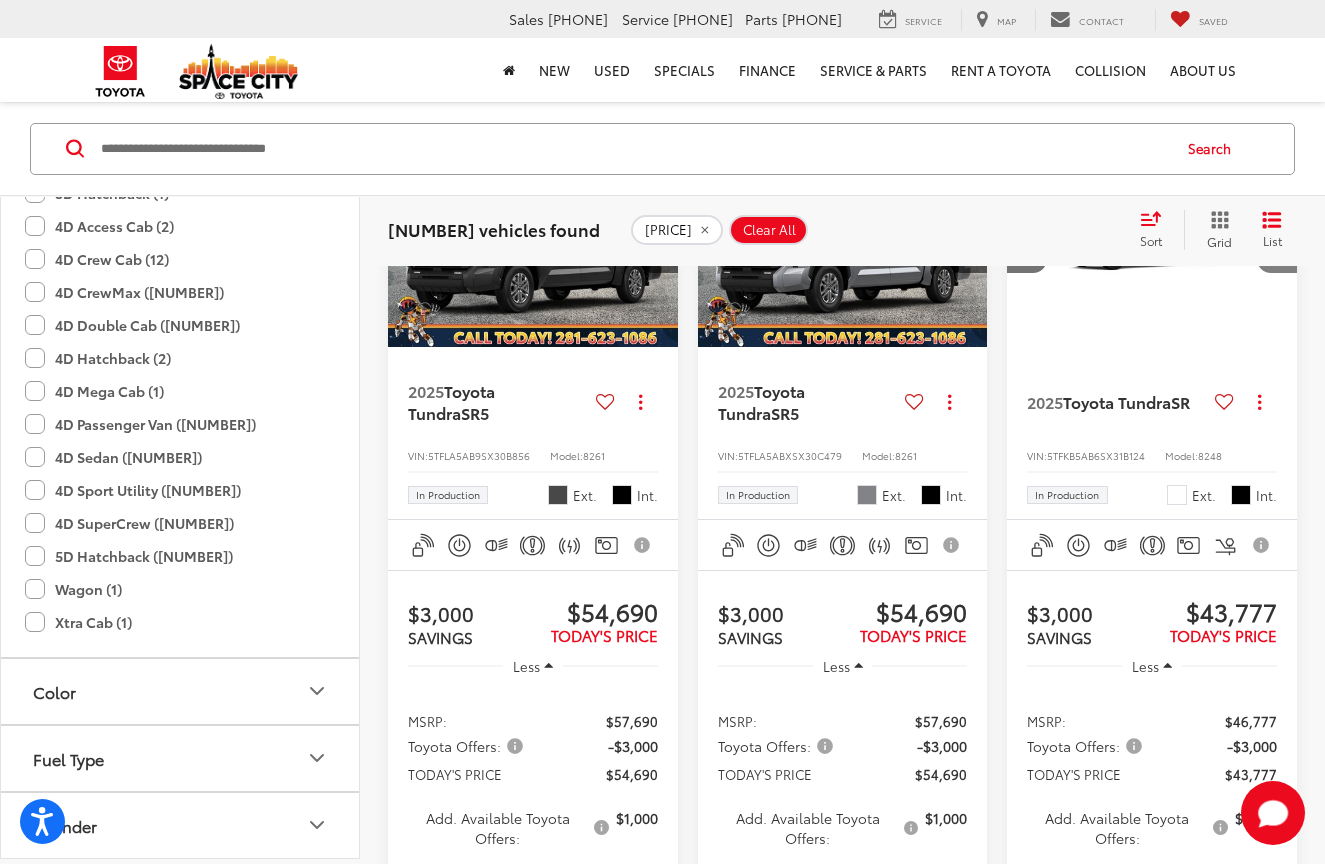click at bounding box center (1277, 238) 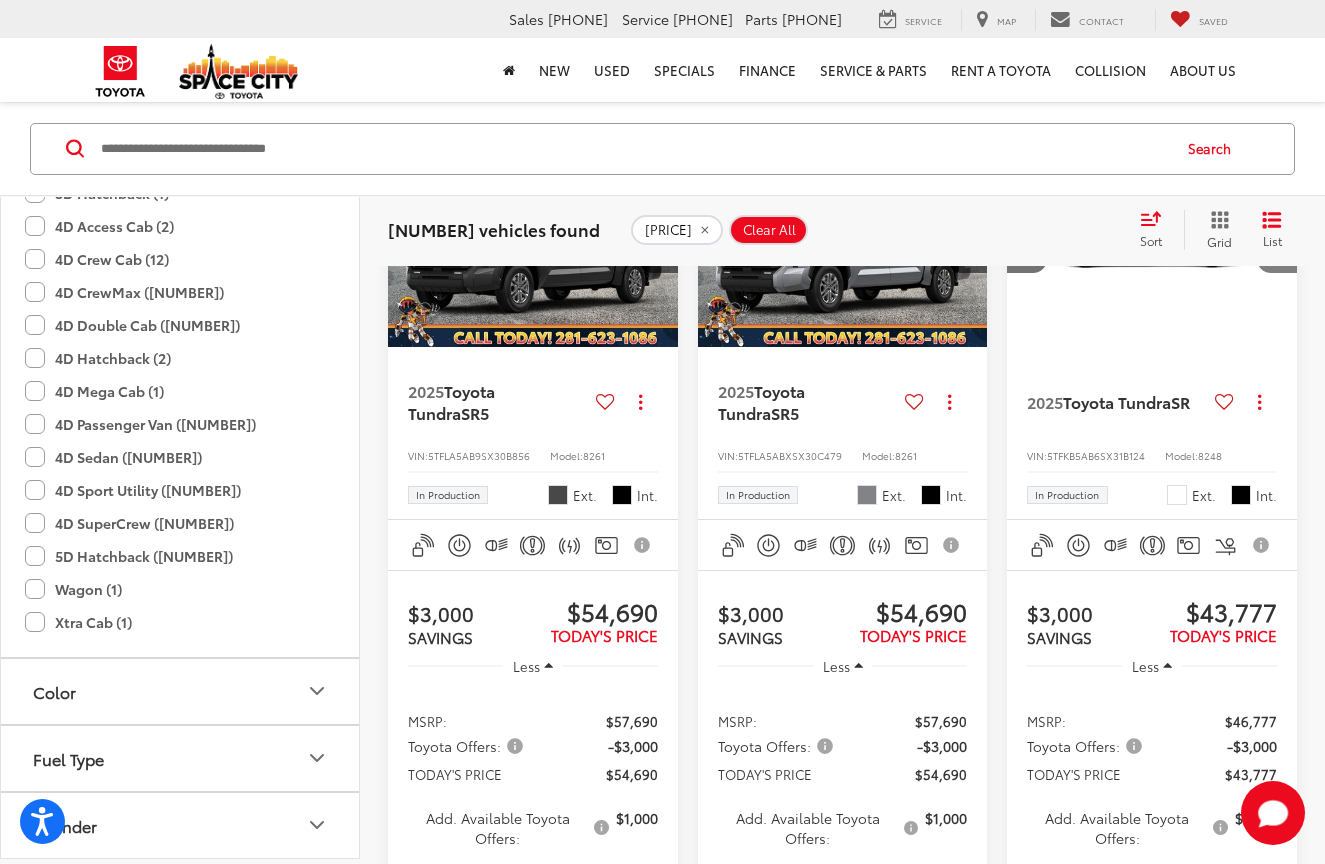 click at bounding box center (1277, 238) 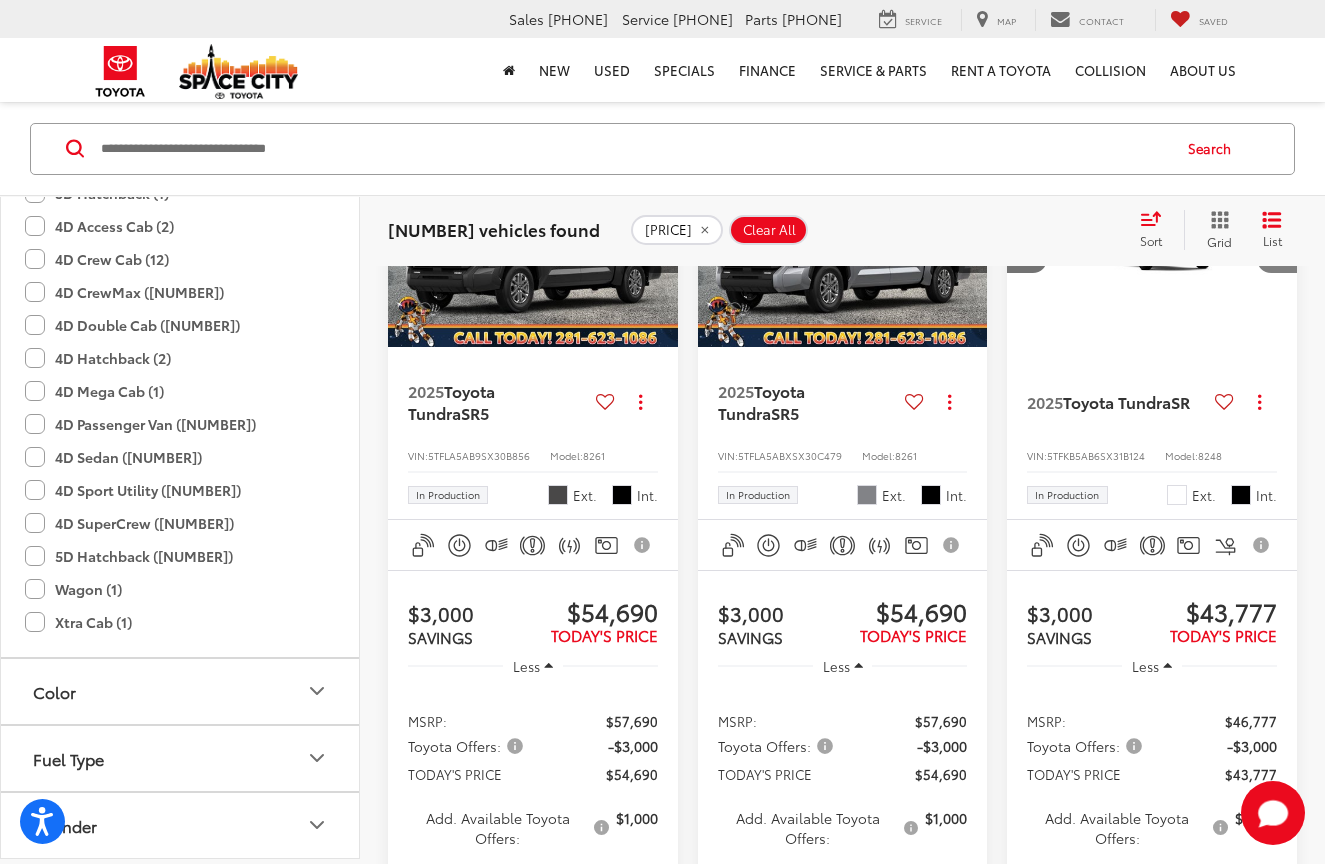 click at bounding box center [1277, 238] 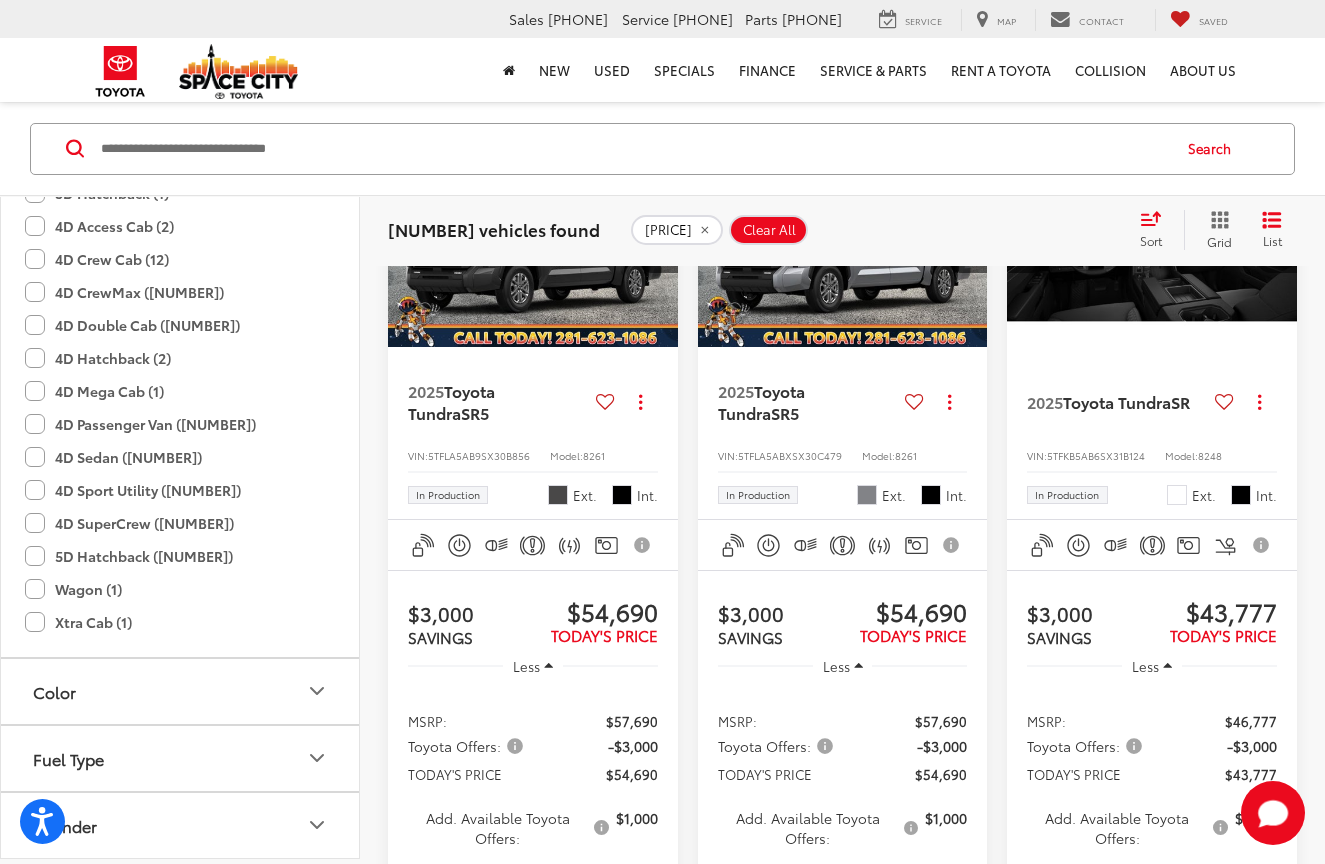 click at bounding box center [1277, 238] 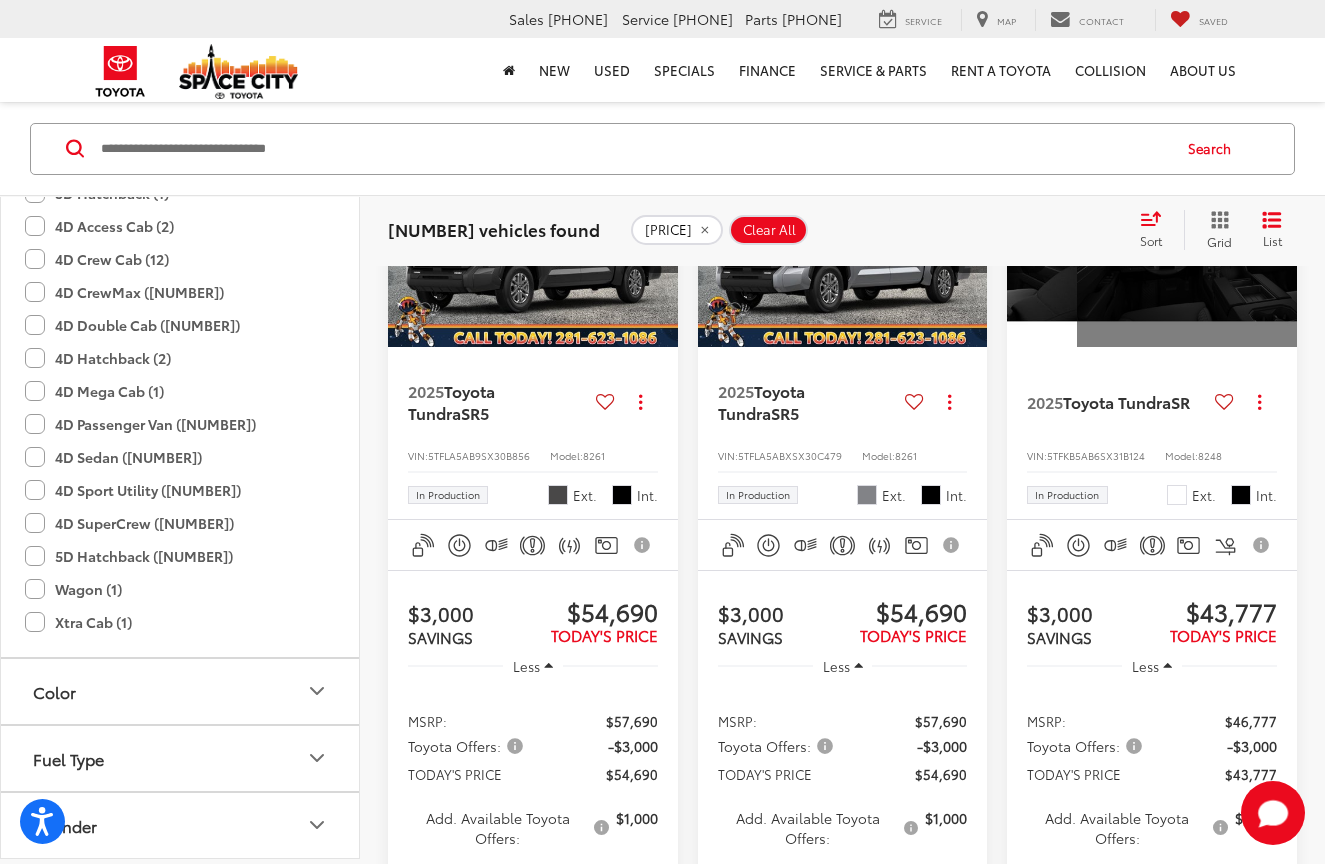 scroll, scrollTop: 0, scrollLeft: 1463, axis: horizontal 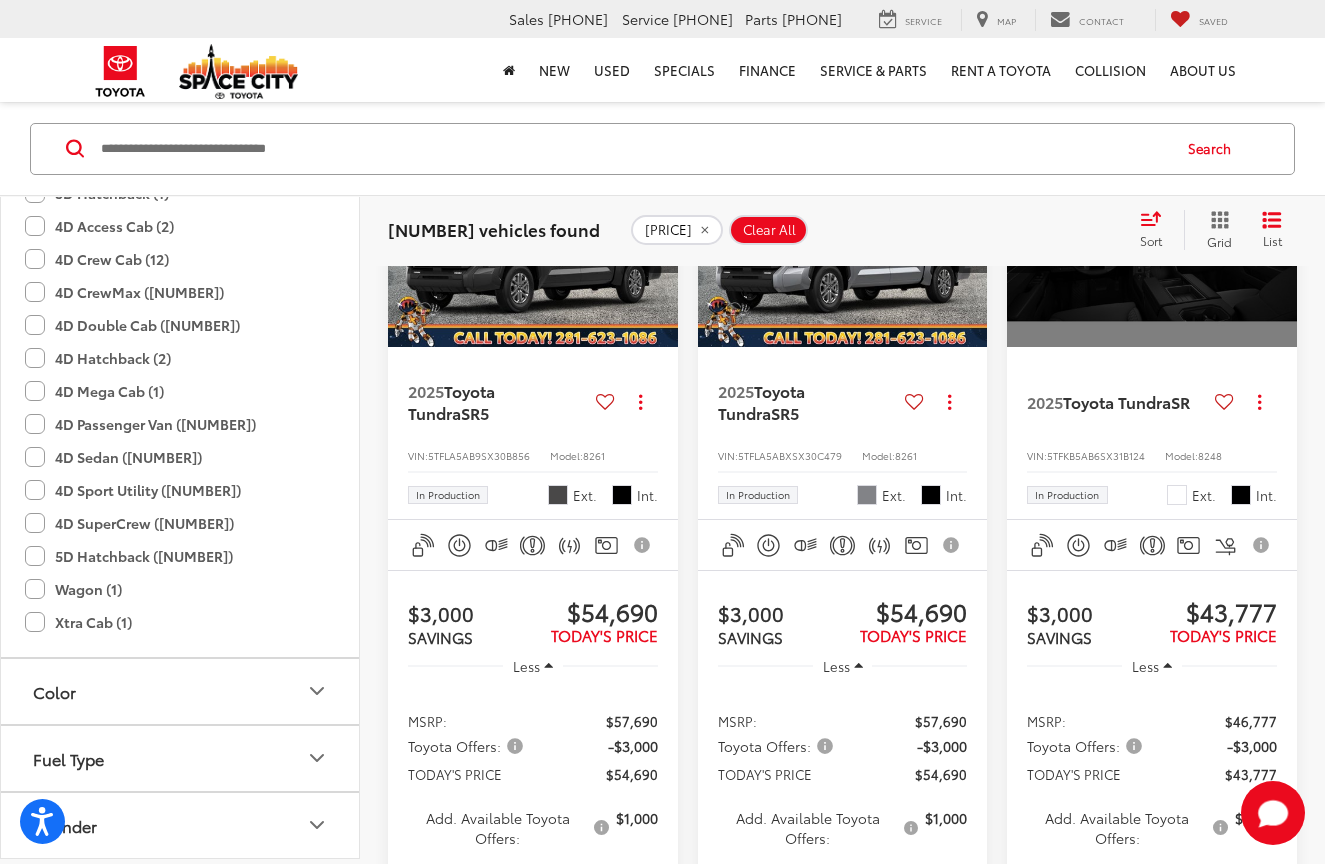 click on "View More" at bounding box center [1153, 238] 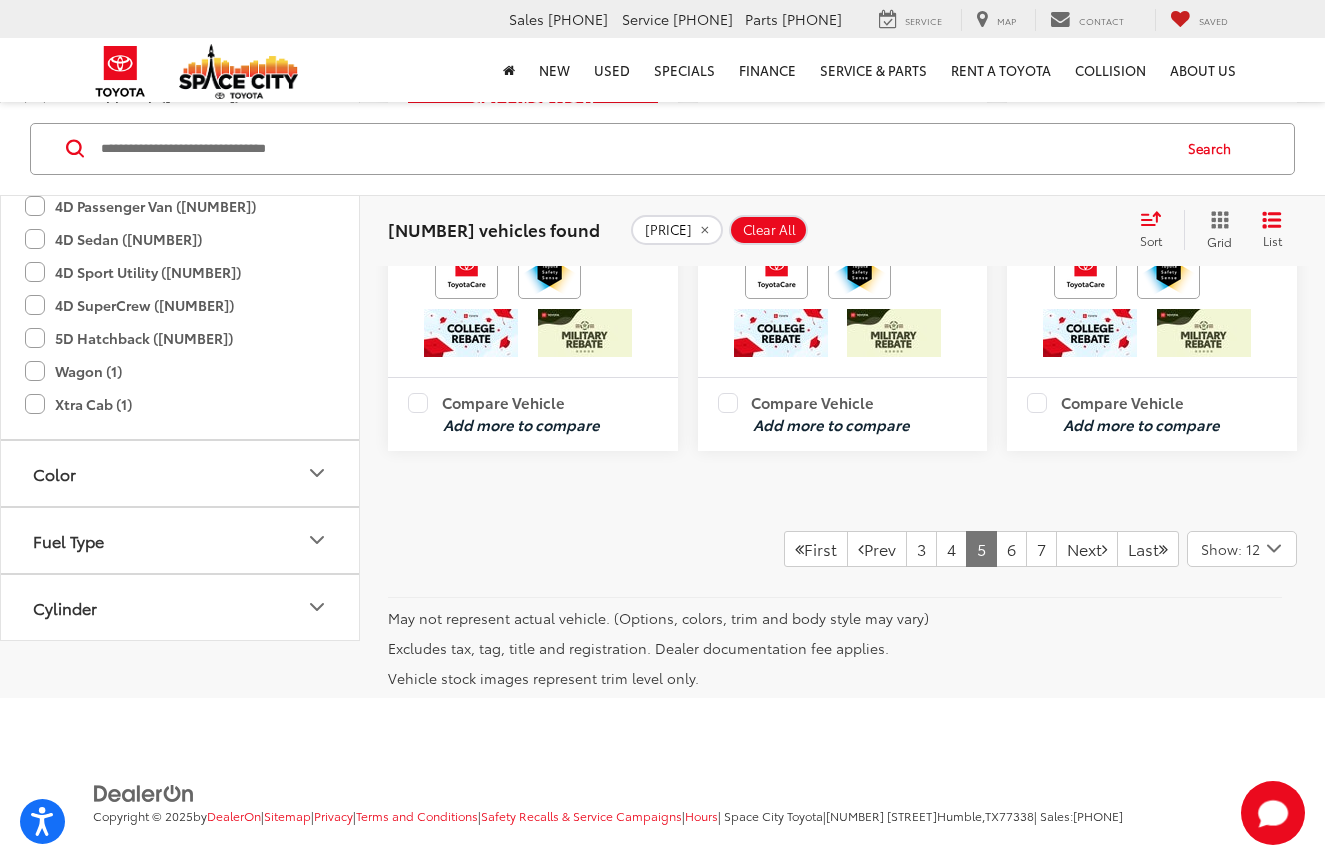 scroll, scrollTop: 5512, scrollLeft: 0, axis: vertical 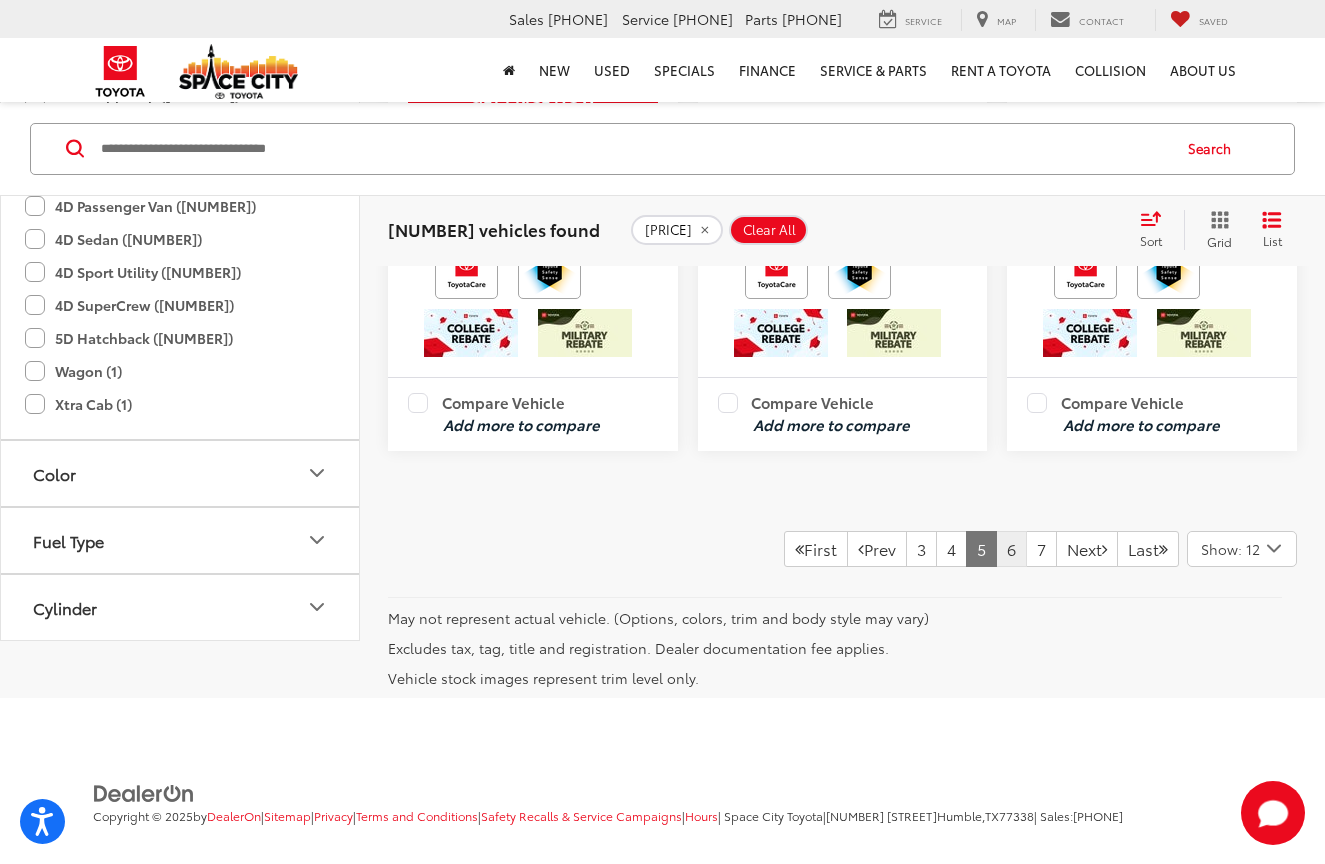 click on "6" at bounding box center (1011, 549) 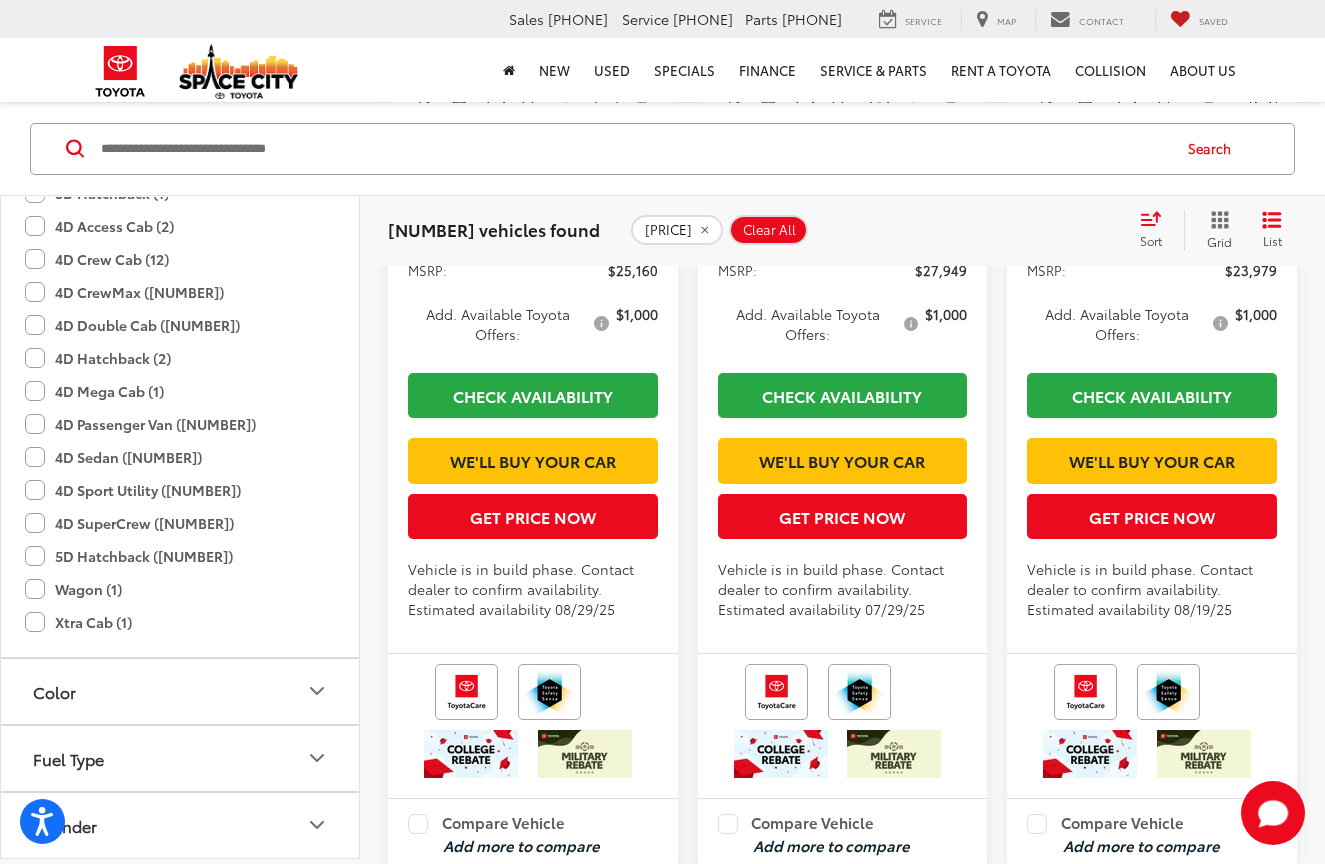 scroll, scrollTop: 3348, scrollLeft: 0, axis: vertical 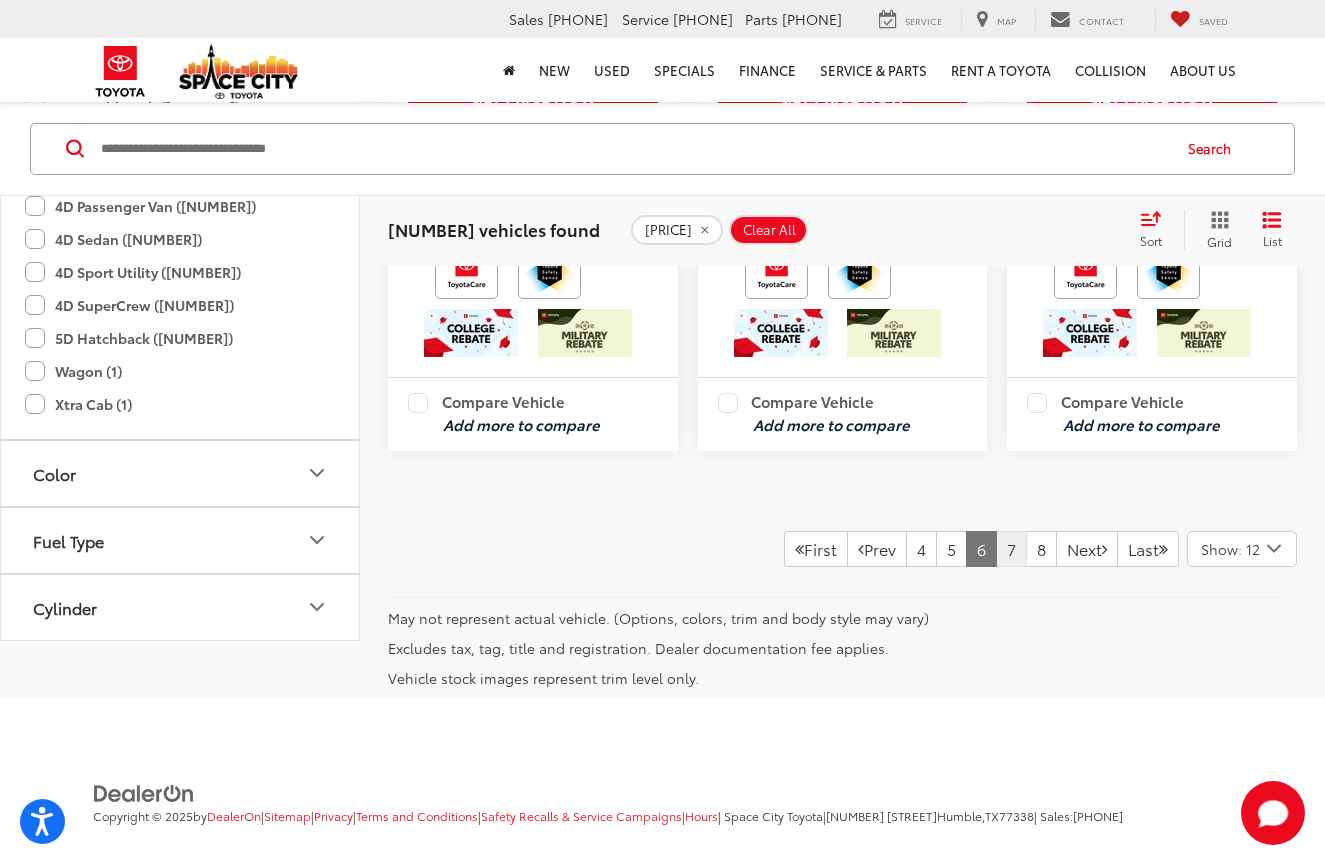 click on "7" at bounding box center (1011, 549) 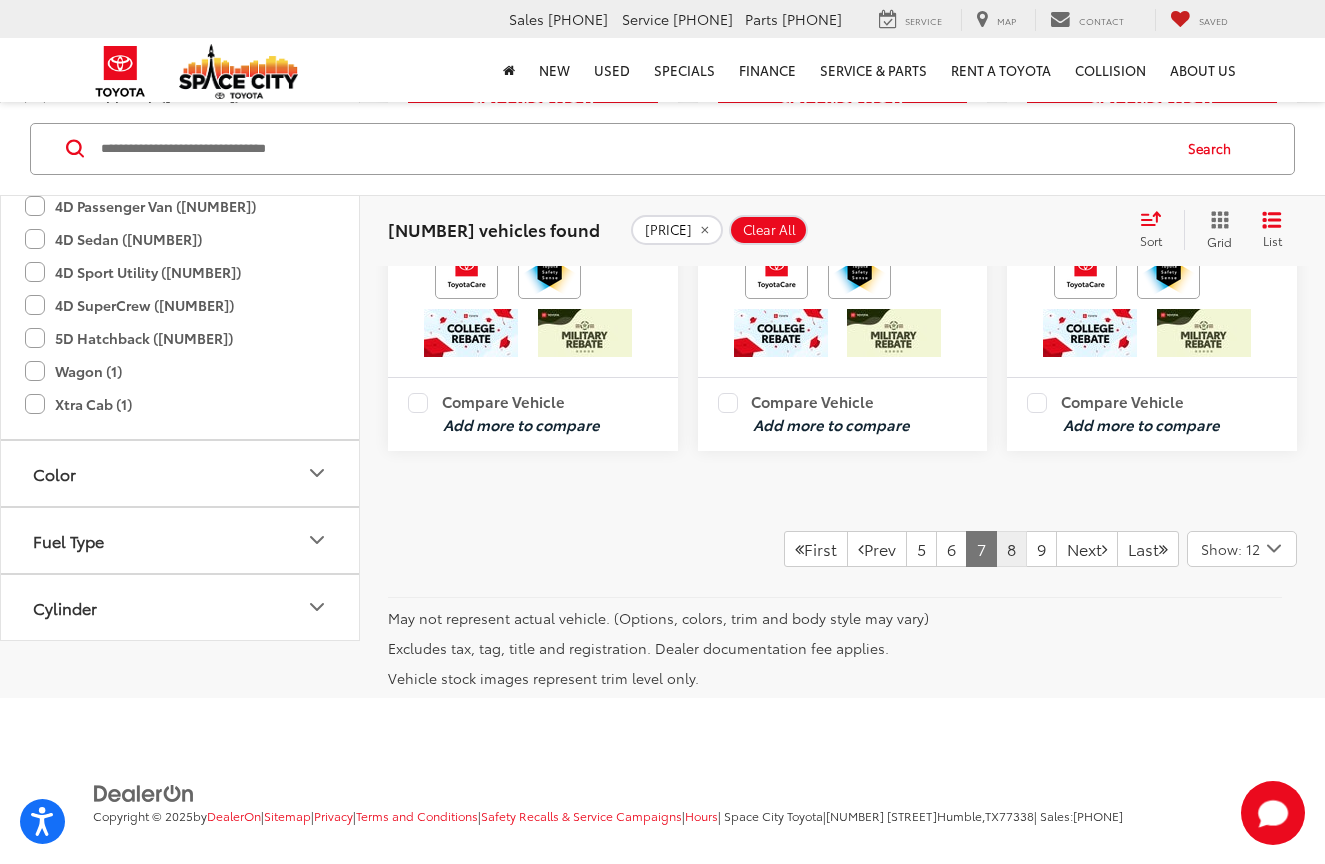 scroll, scrollTop: 297, scrollLeft: 0, axis: vertical 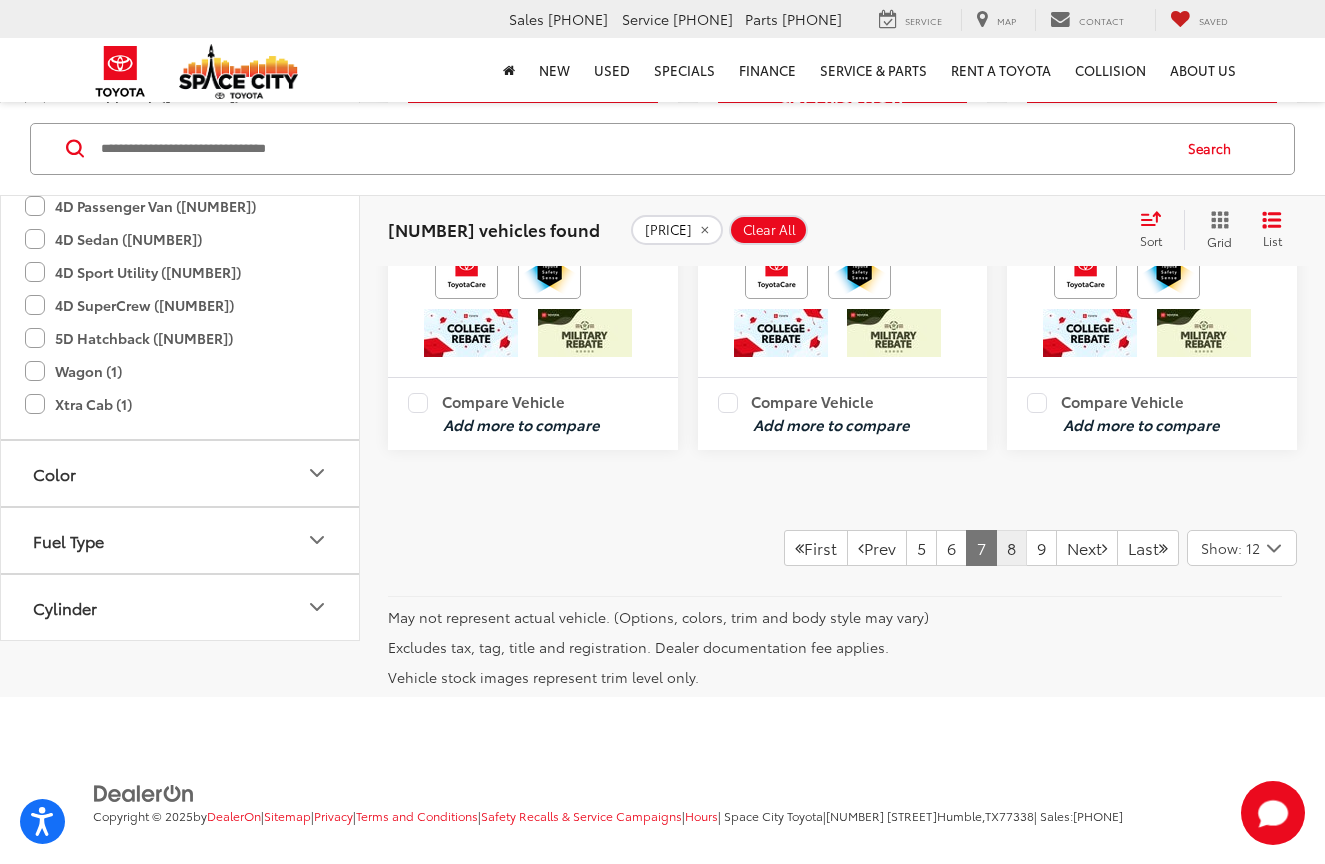 click on "8" at bounding box center [1011, 548] 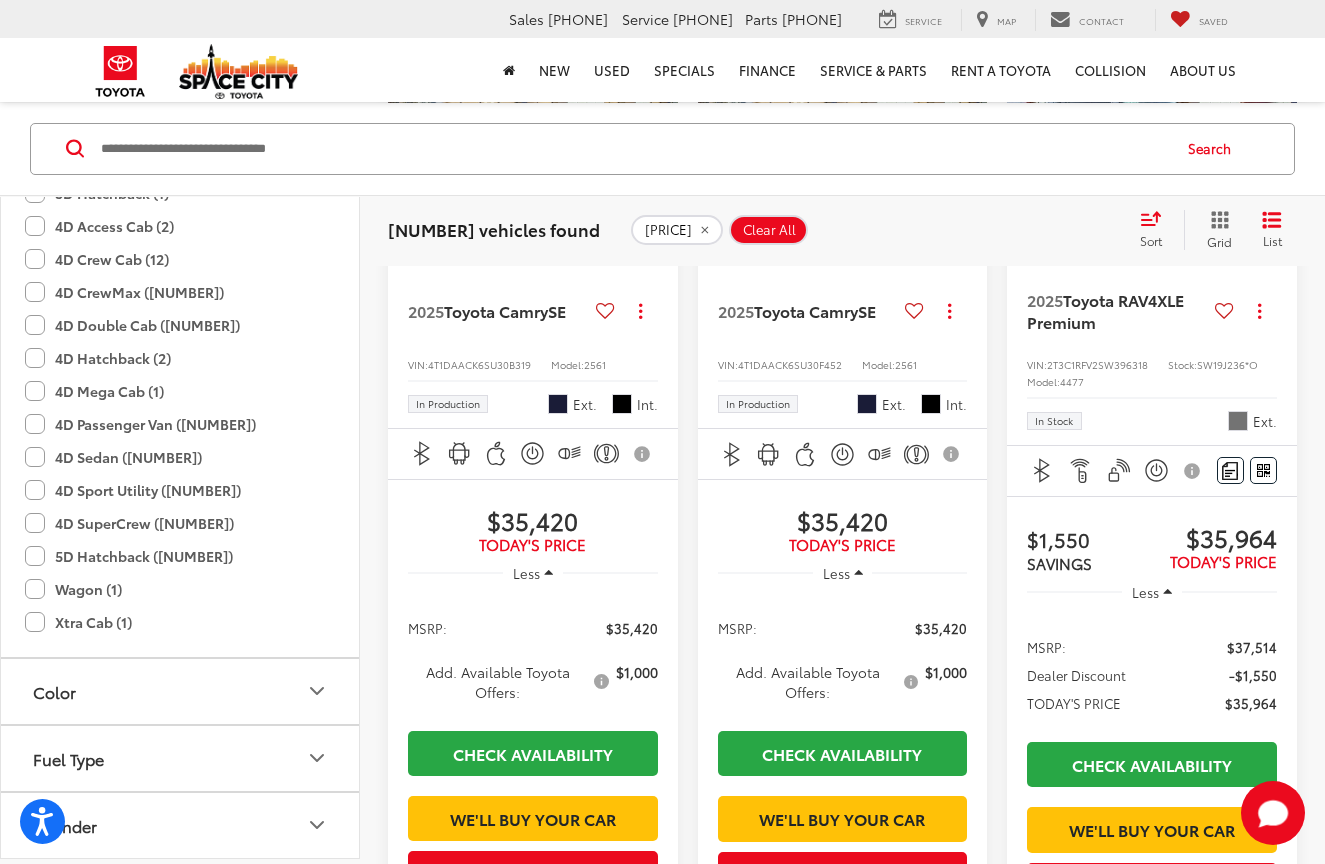 scroll, scrollTop: 4387, scrollLeft: 0, axis: vertical 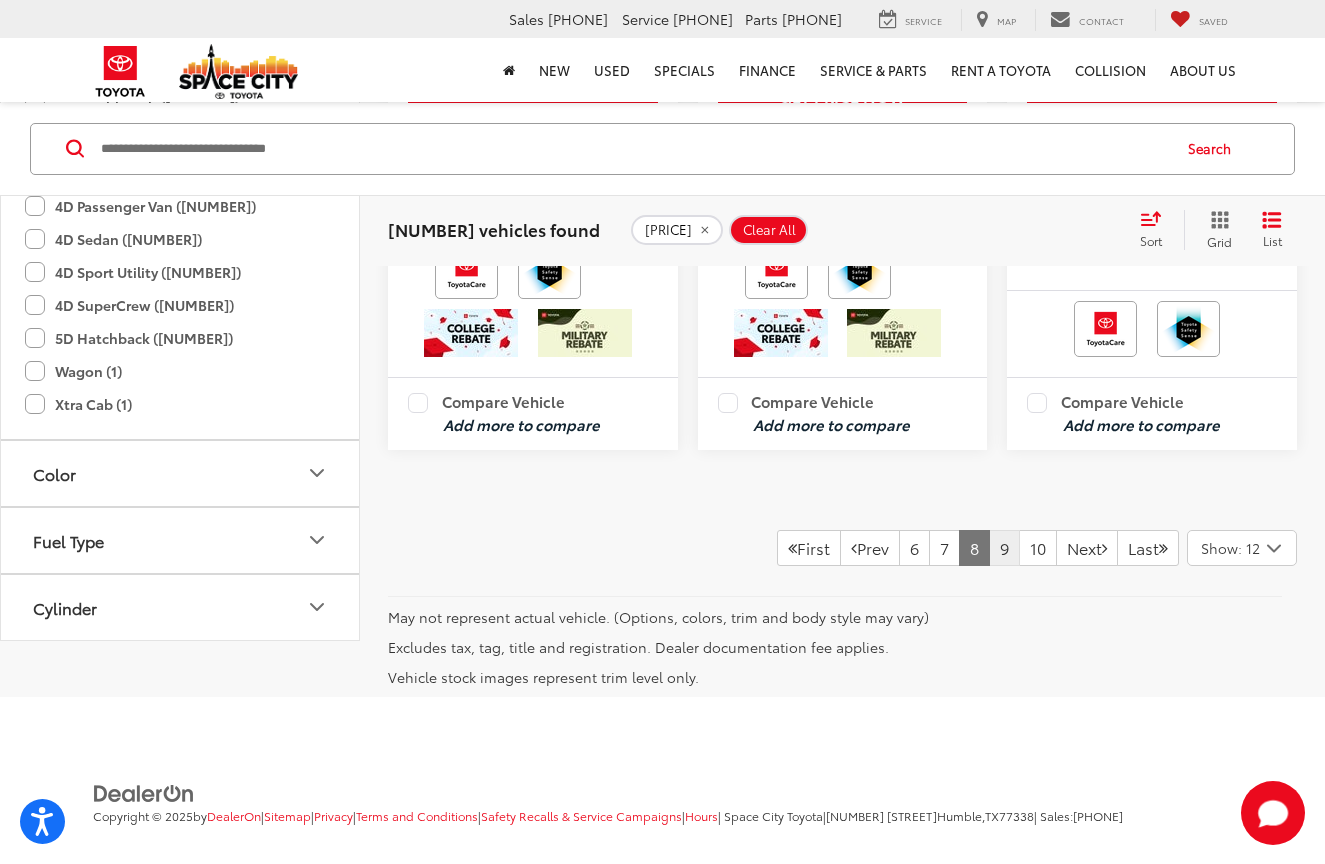 click on "9" at bounding box center [1004, 548] 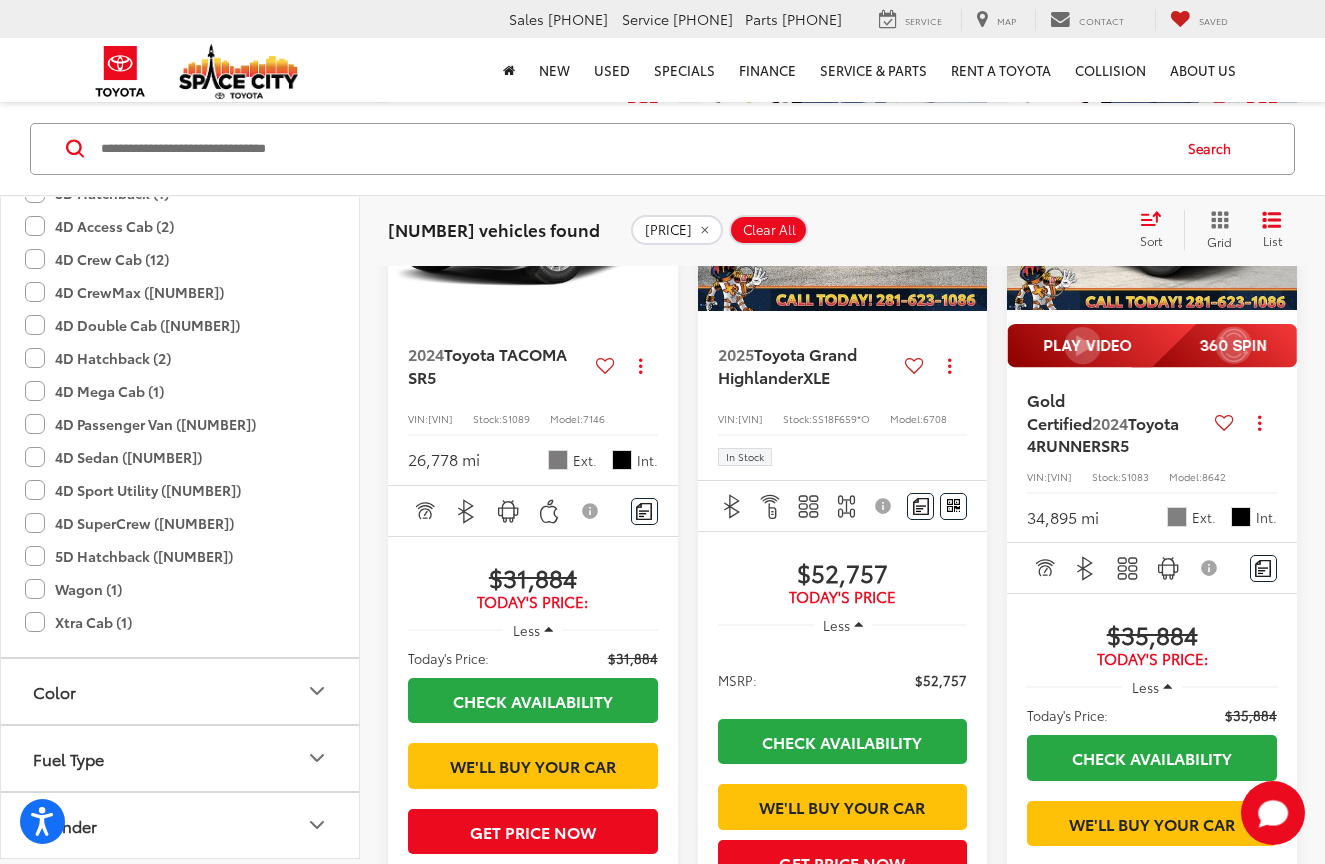 scroll, scrollTop: 2680, scrollLeft: 0, axis: vertical 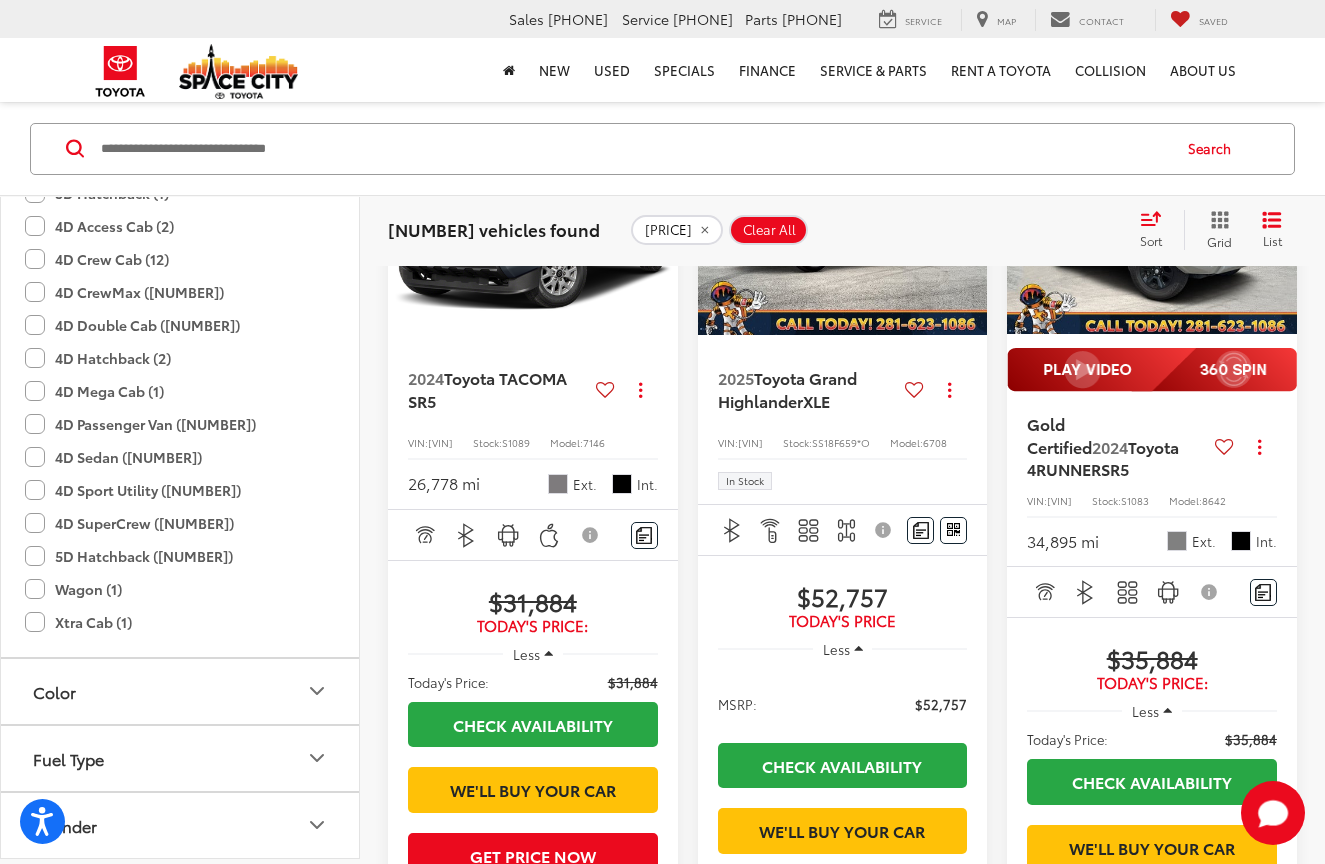 click at bounding box center [1277, 225] 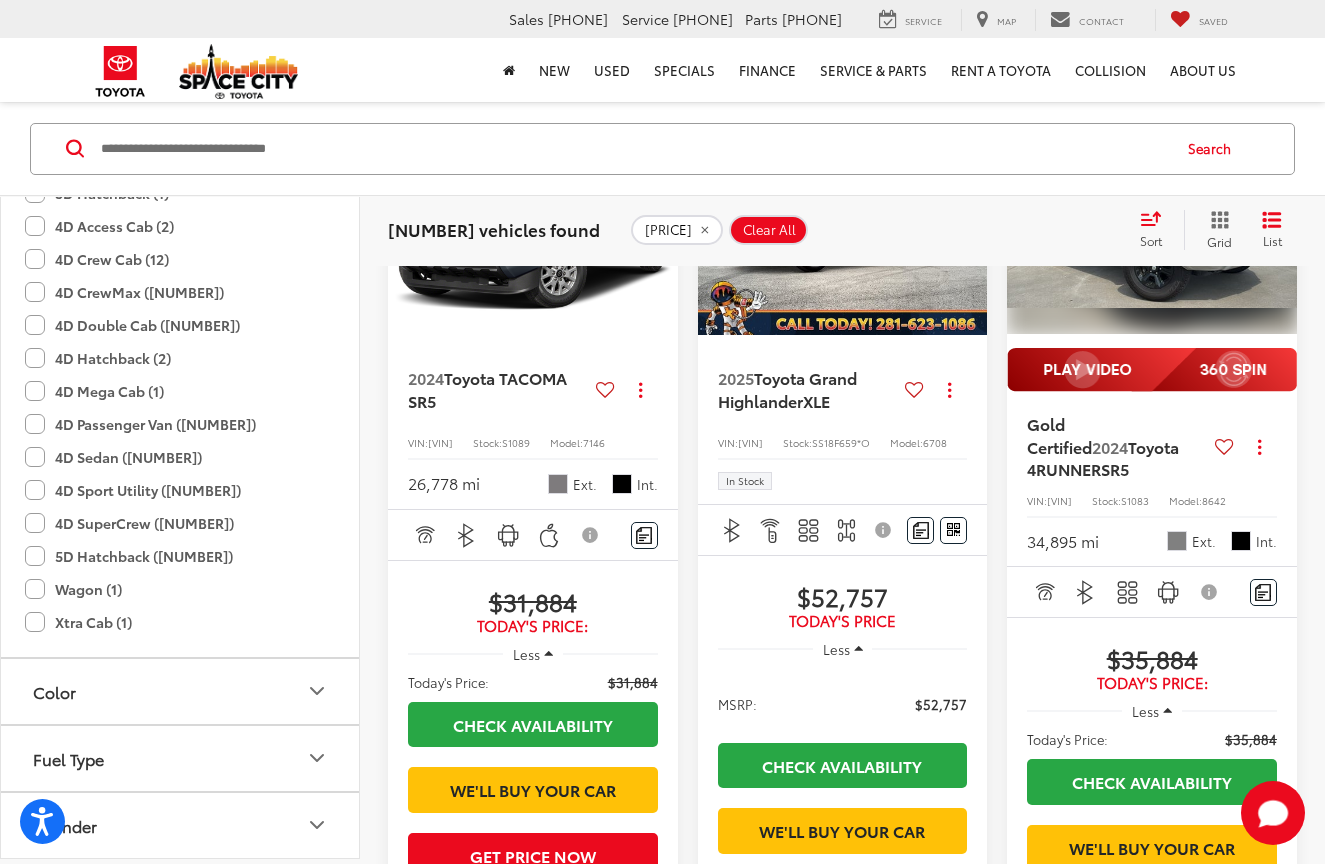 click at bounding box center (1277, 225) 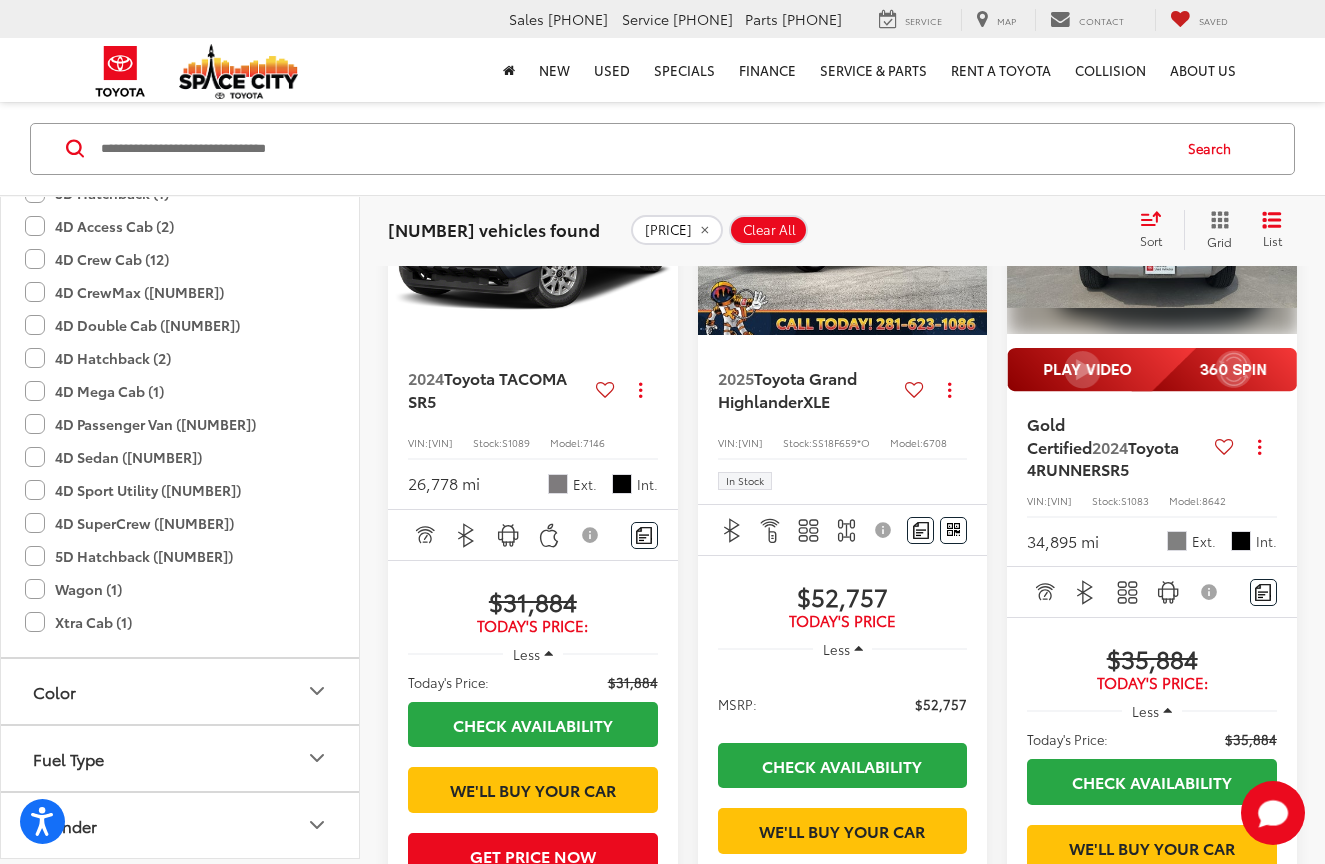 click at bounding box center (1277, 225) 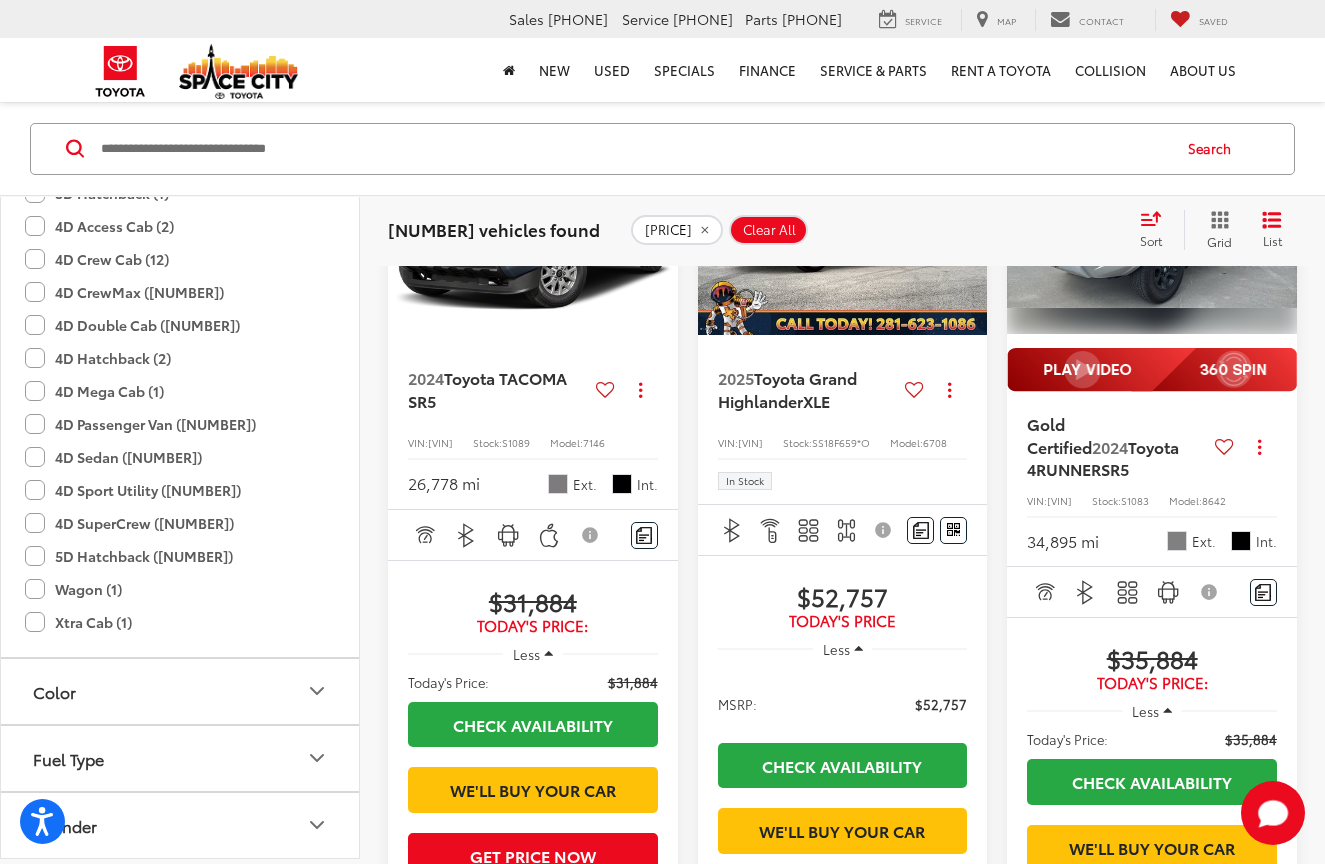 click at bounding box center [1277, 225] 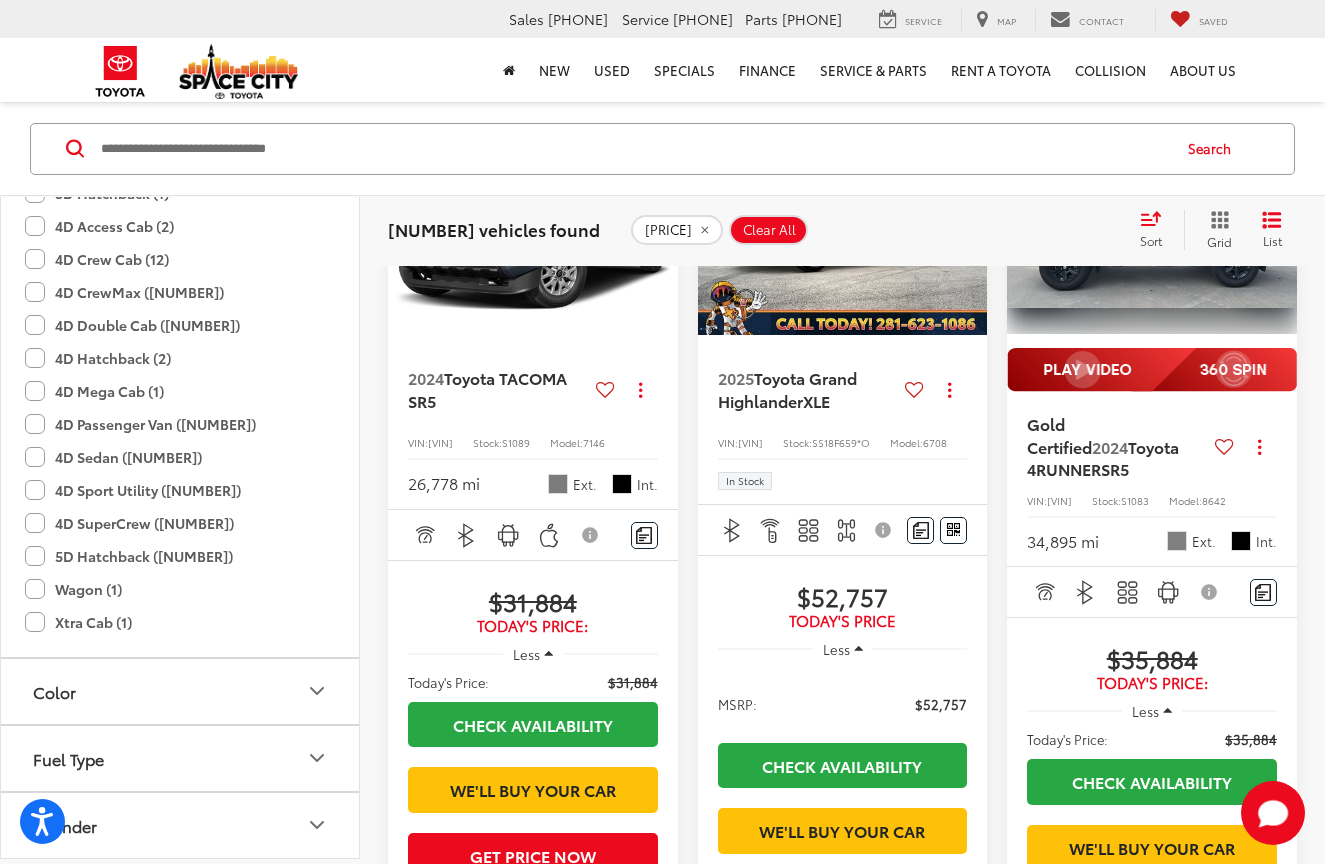 click at bounding box center (1277, 225) 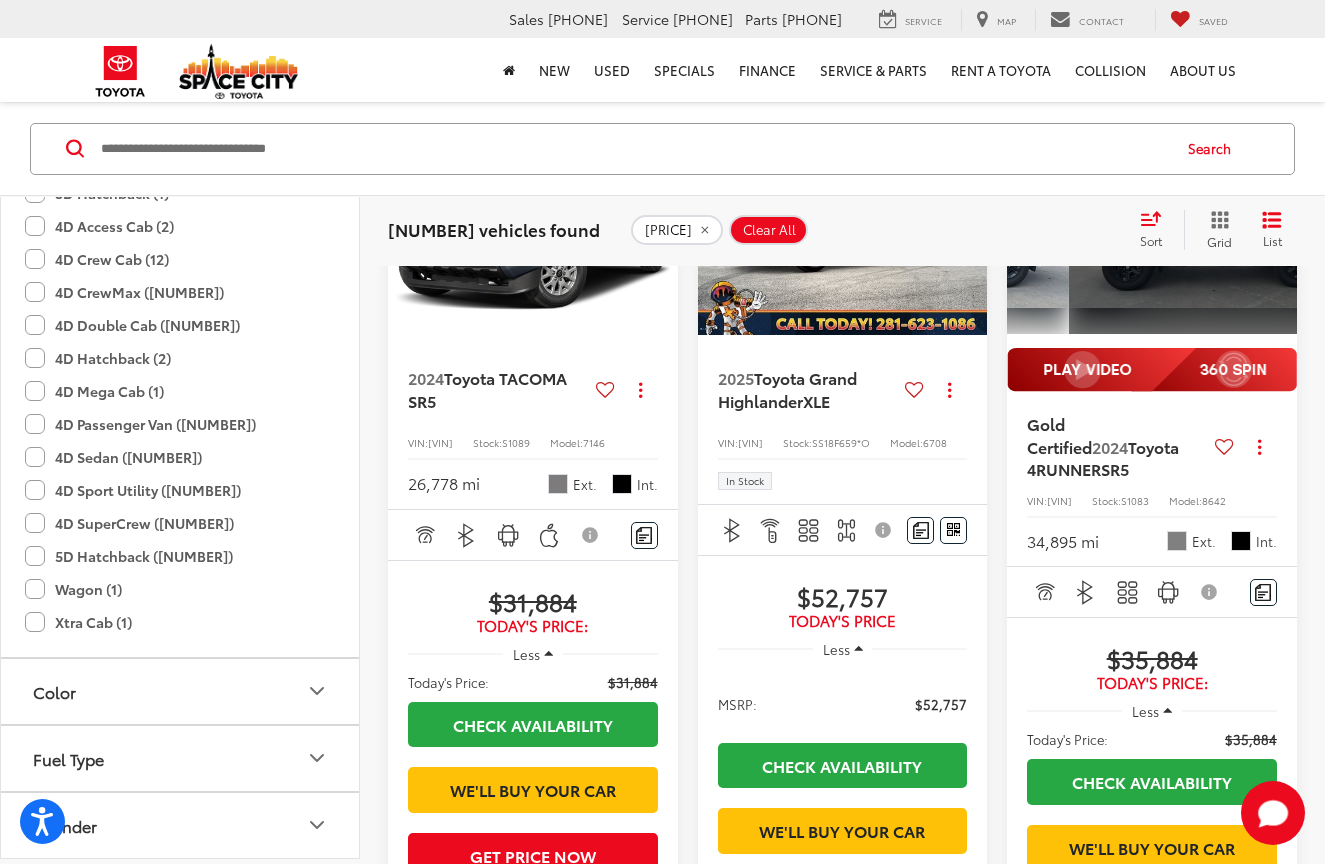 scroll, scrollTop: 0, scrollLeft: 1463, axis: horizontal 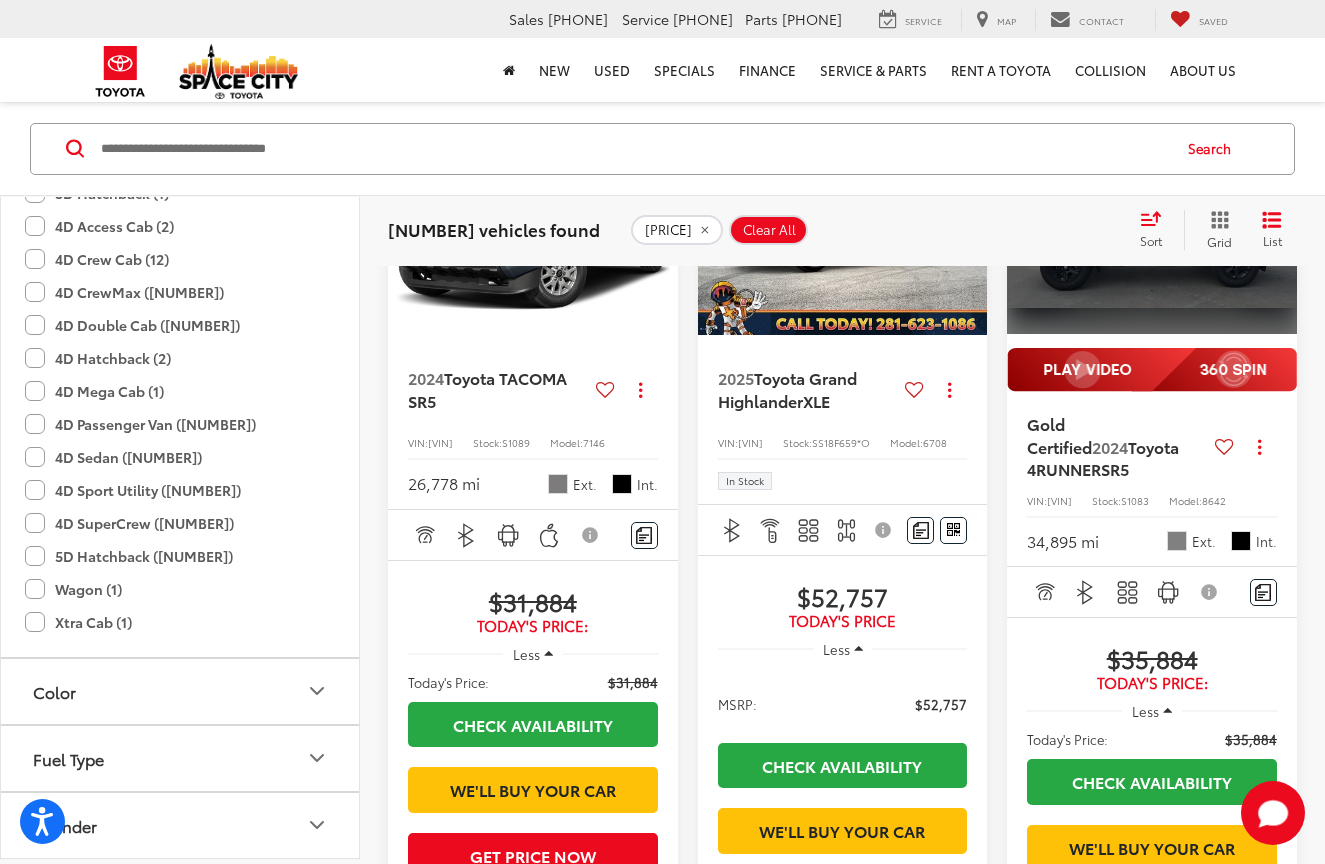 click on "View More" at bounding box center [1153, 226] 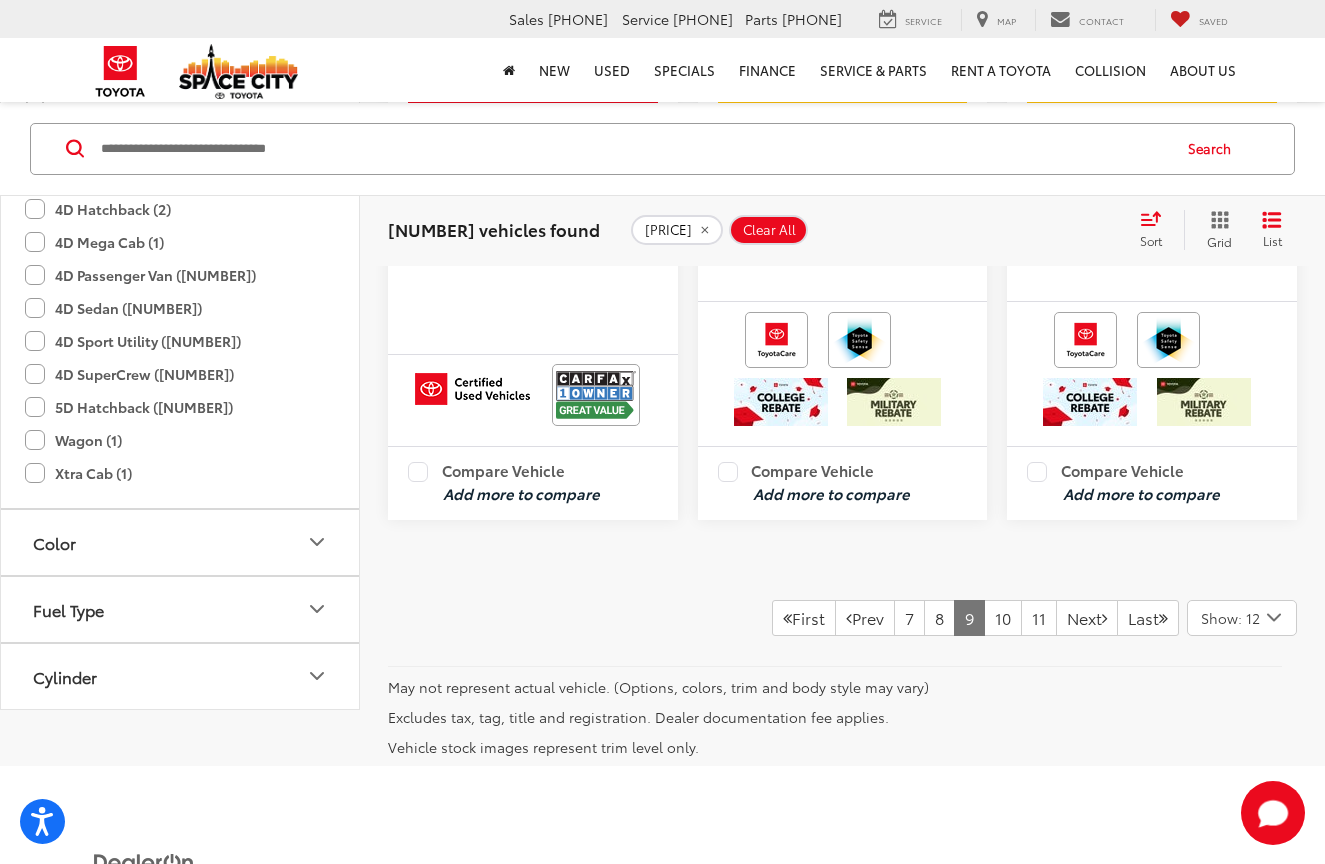 scroll, scrollTop: 4521, scrollLeft: 0, axis: vertical 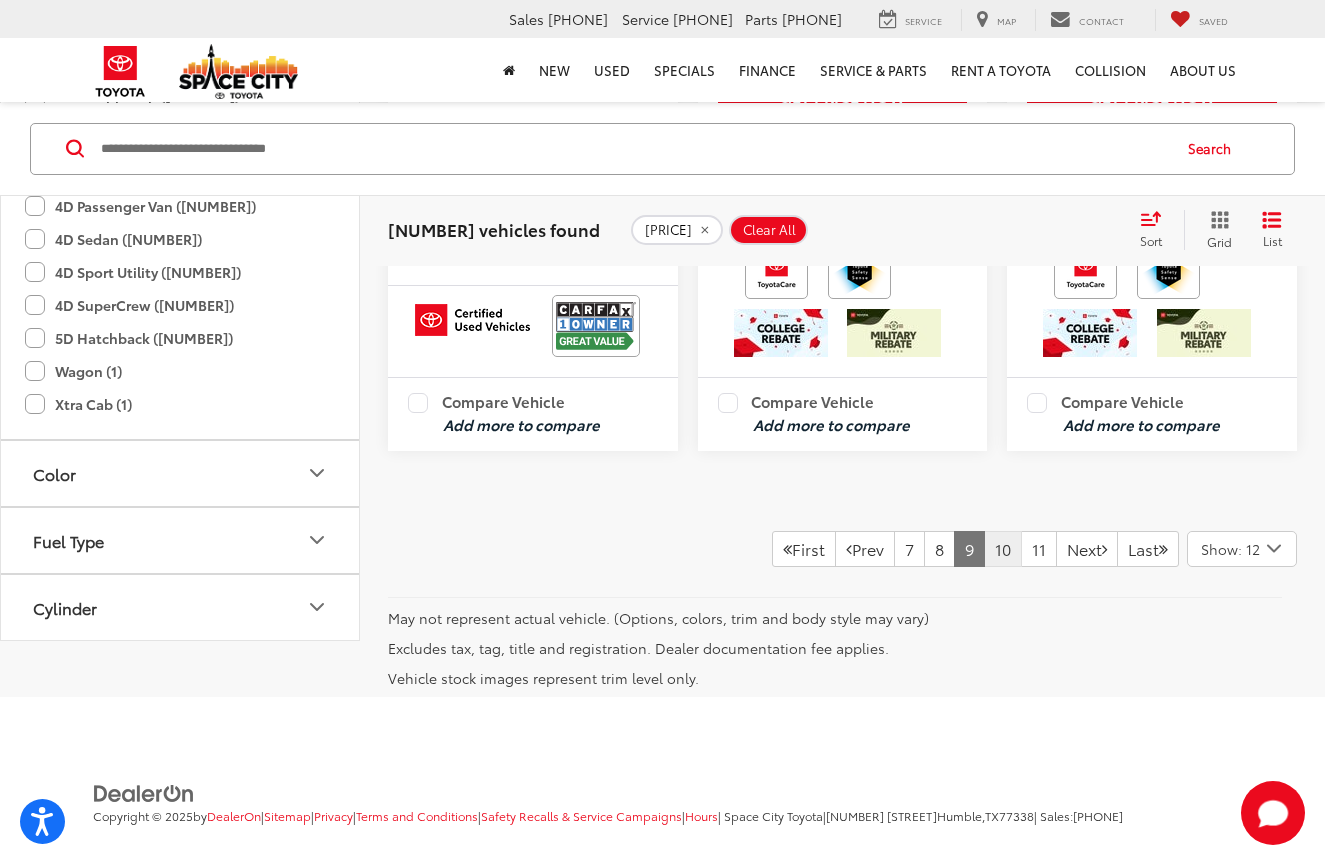 click on "10" at bounding box center [1003, 549] 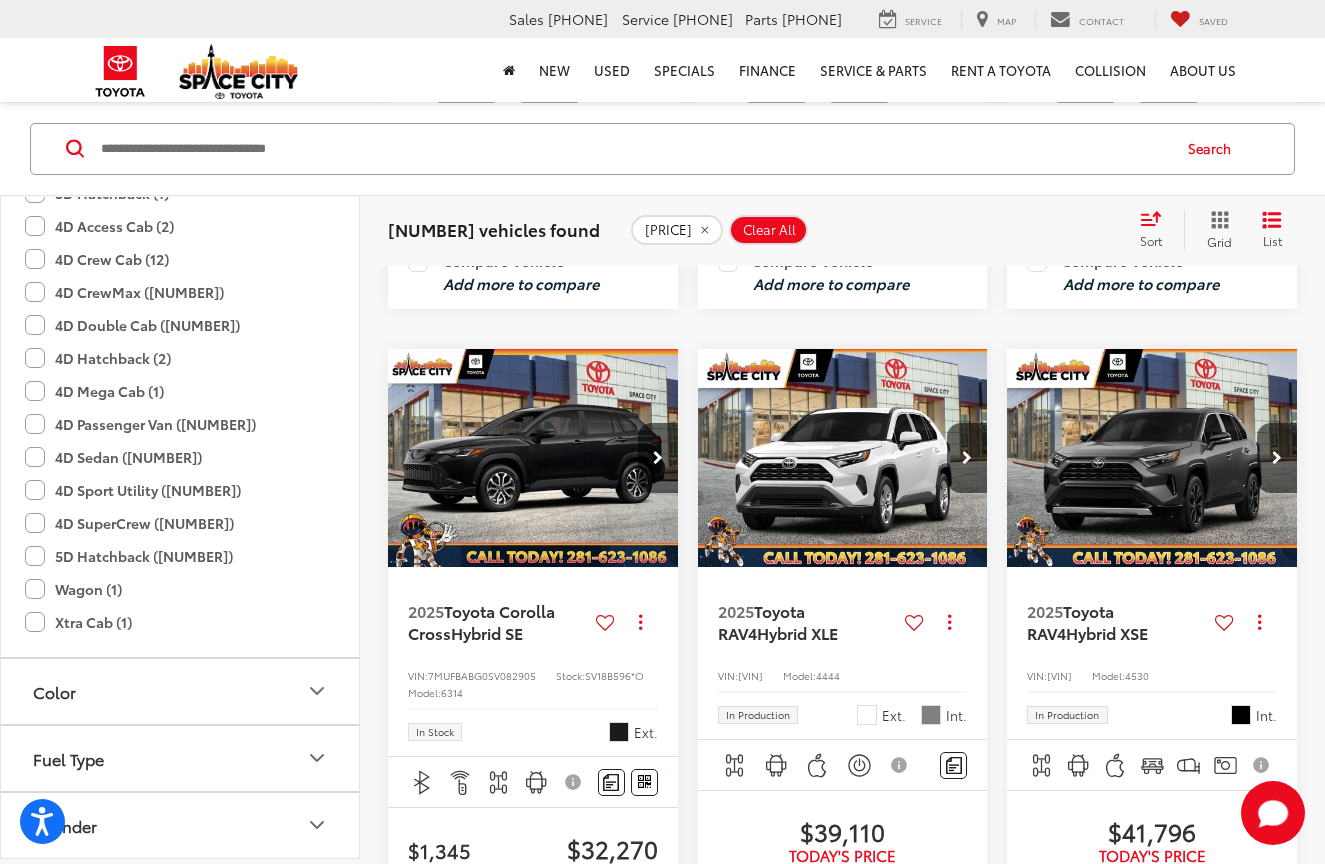 scroll, scrollTop: 2728, scrollLeft: 0, axis: vertical 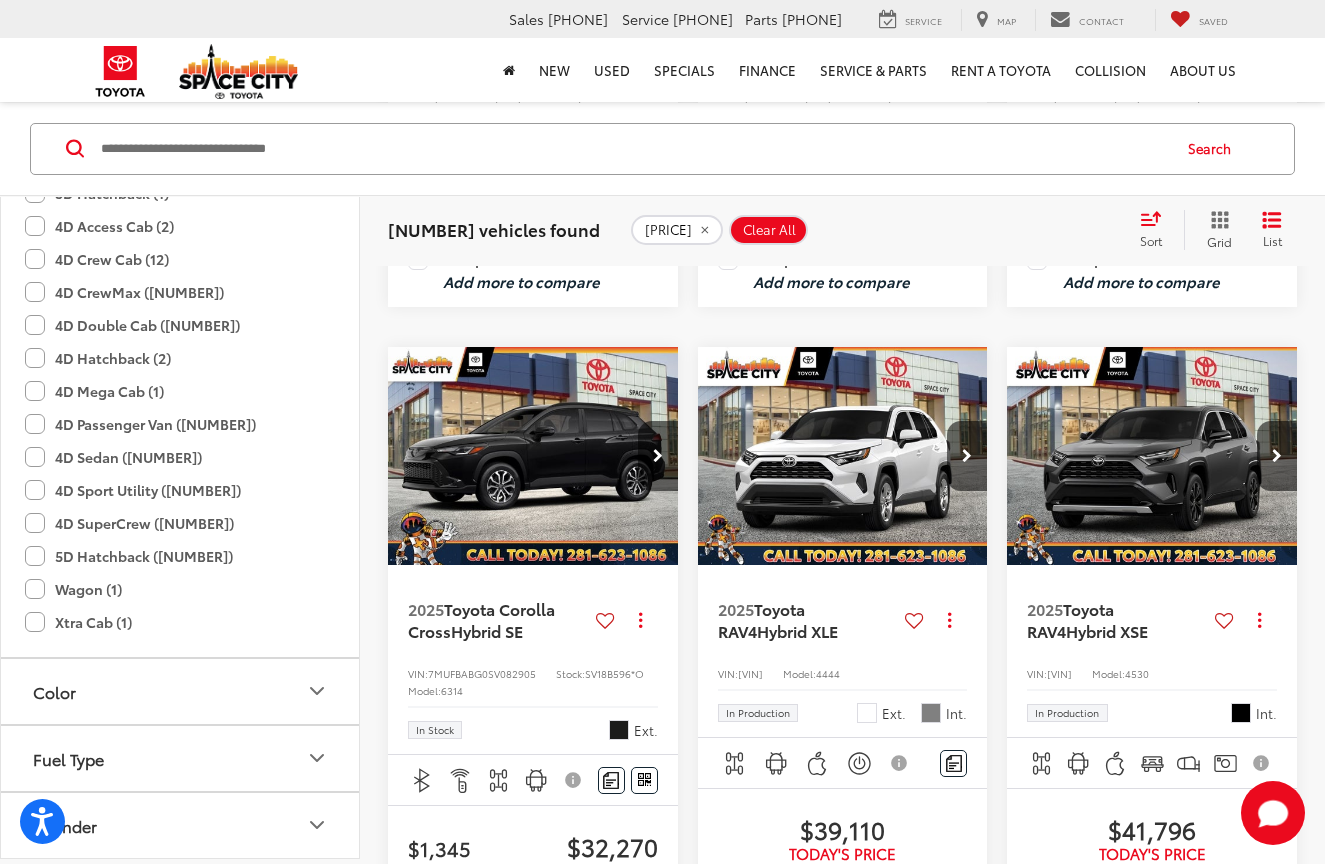 click on "Space City Toyota
Sales
[PHONE]
Service
[PHONE]
Parts
[PHONE]
[NUMBER] [STREET]
[CITY], [STATE] [POSTAL_CODE]
Service
Map
Contact
Saved
Saved
Space City Toyota
Saved
Directions" at bounding box center [662, 19] 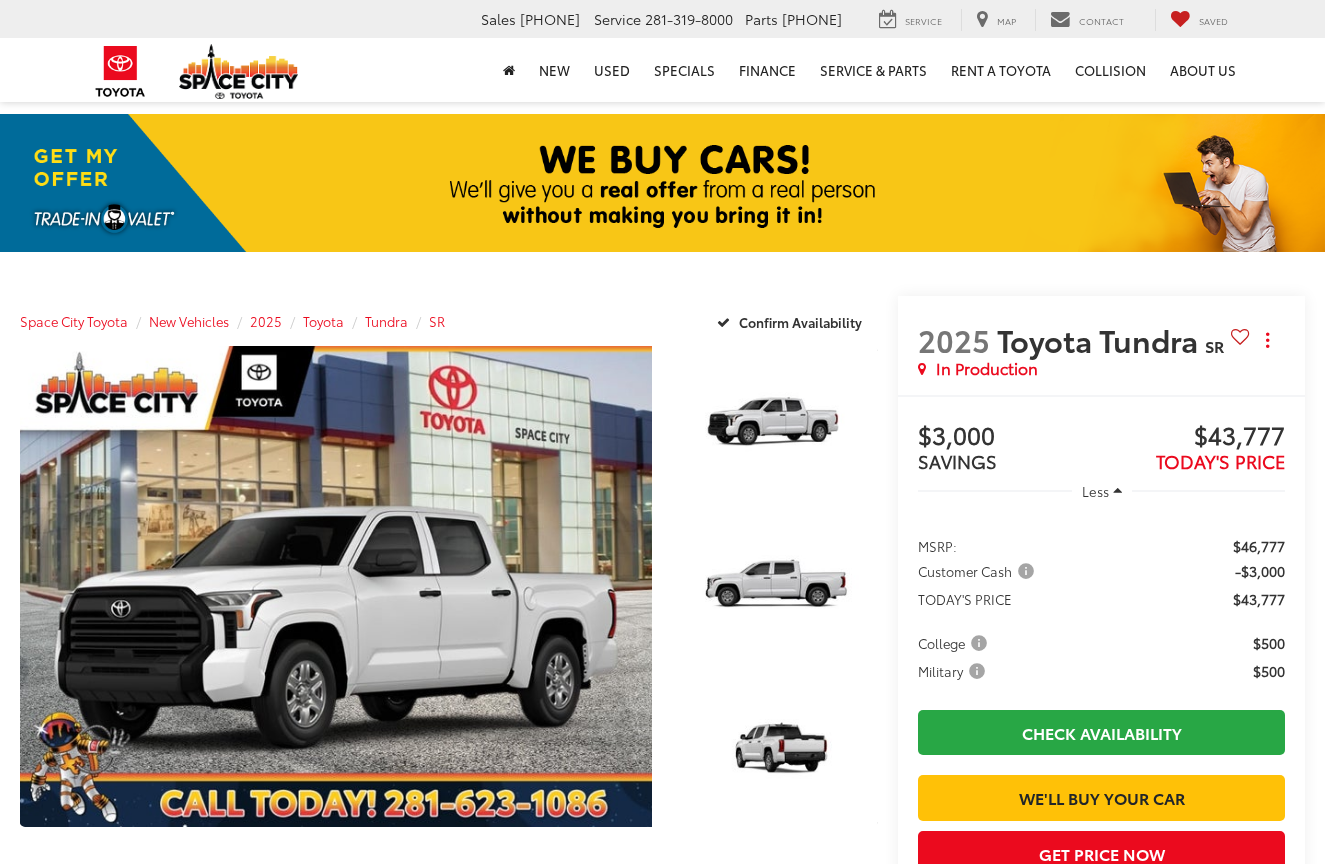 scroll, scrollTop: 0, scrollLeft: 0, axis: both 